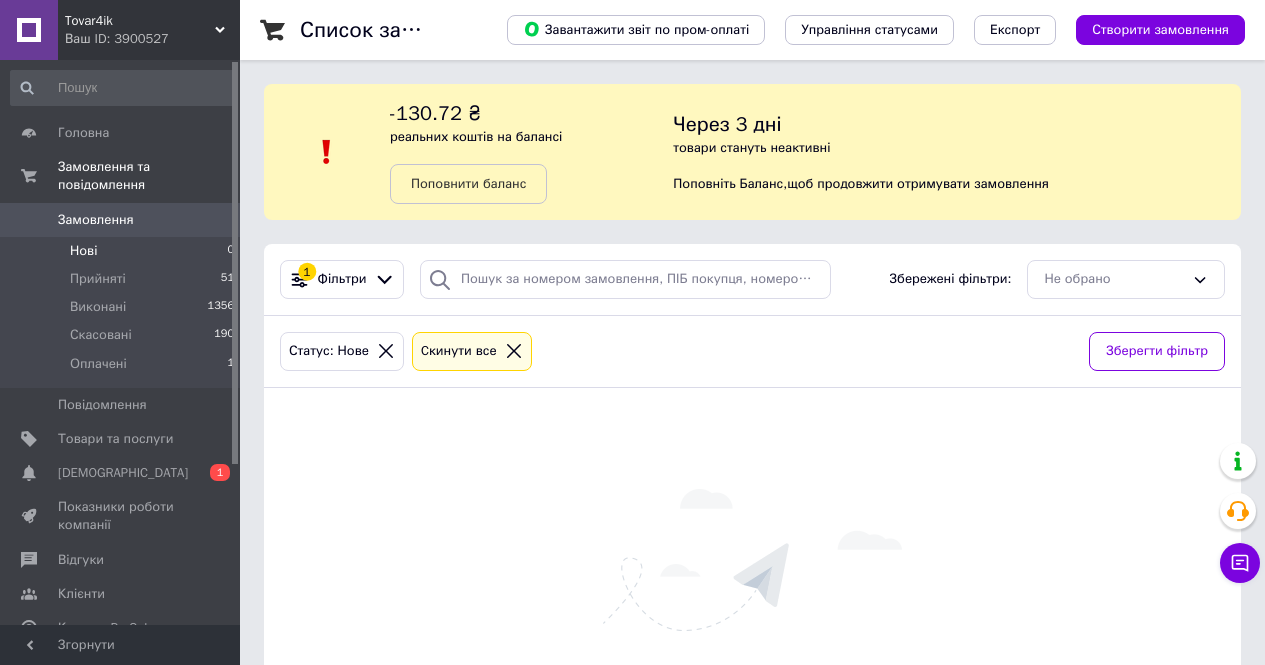 scroll, scrollTop: 0, scrollLeft: 0, axis: both 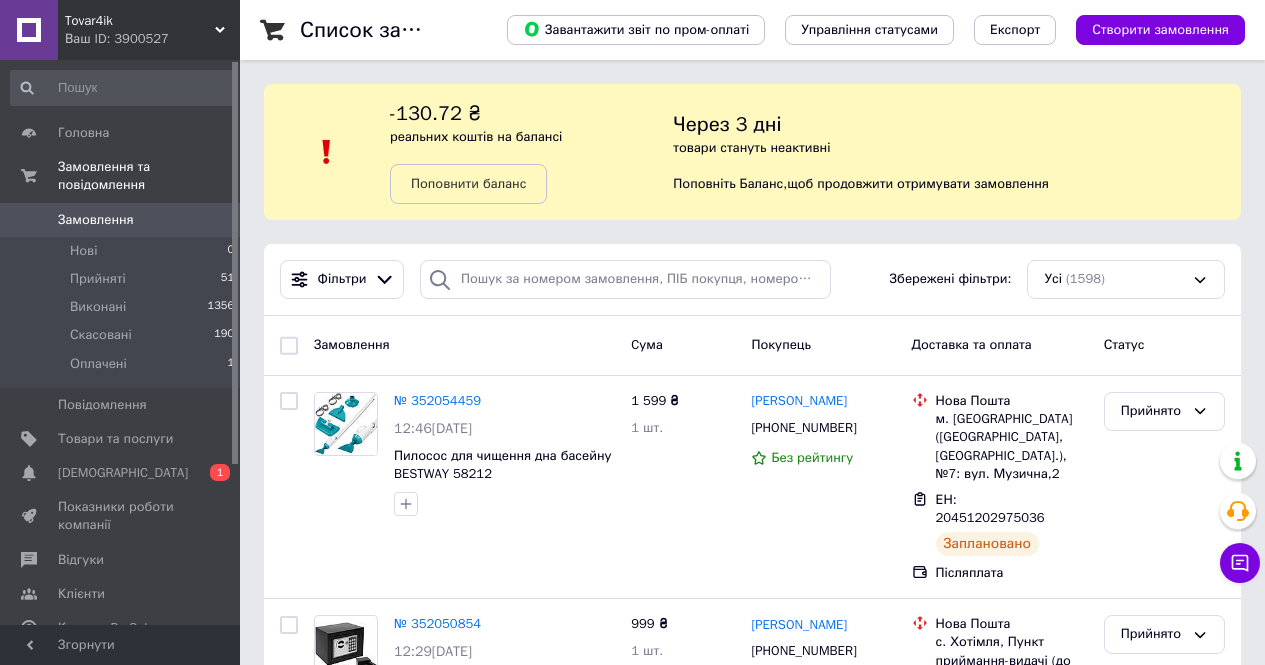 click on "Замовлення" at bounding box center (96, 220) 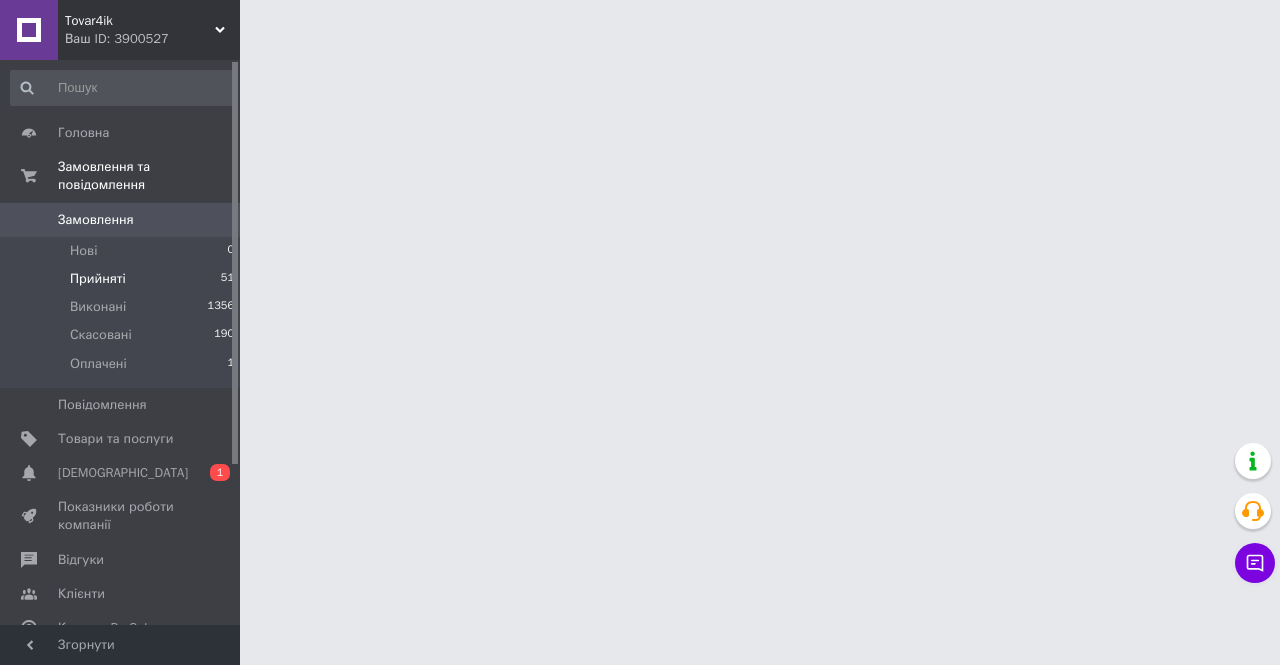 click on "Прийняті 51" at bounding box center (123, 279) 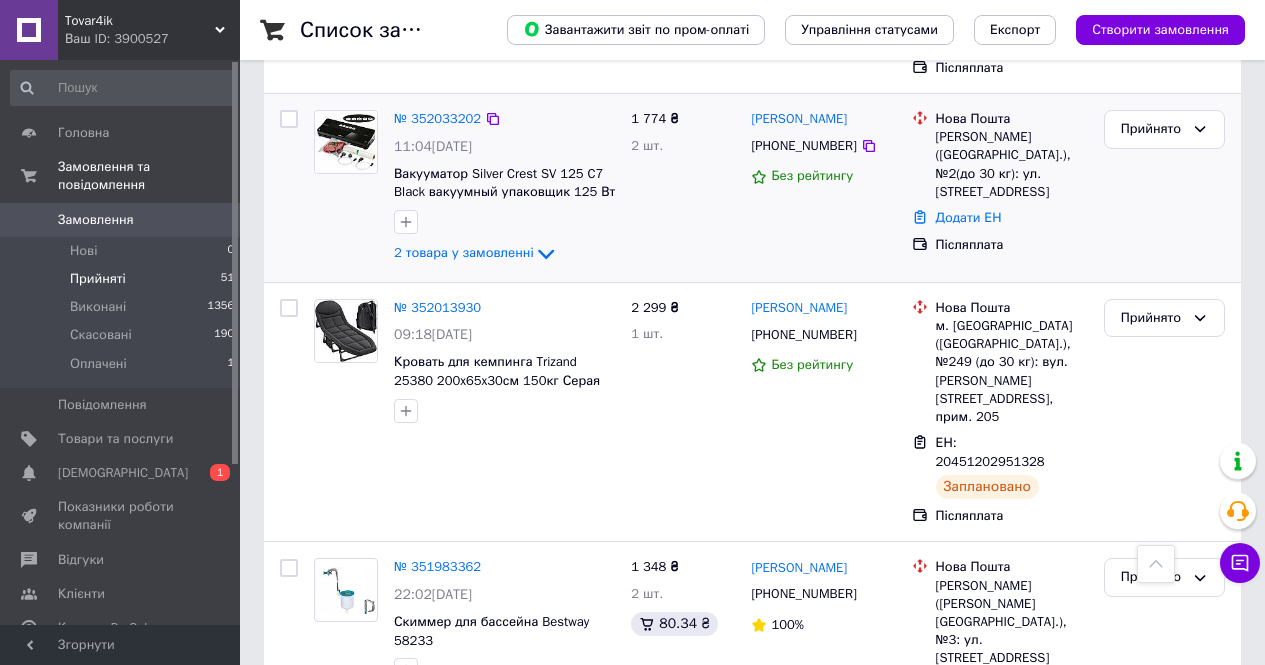 scroll, scrollTop: 1000, scrollLeft: 0, axis: vertical 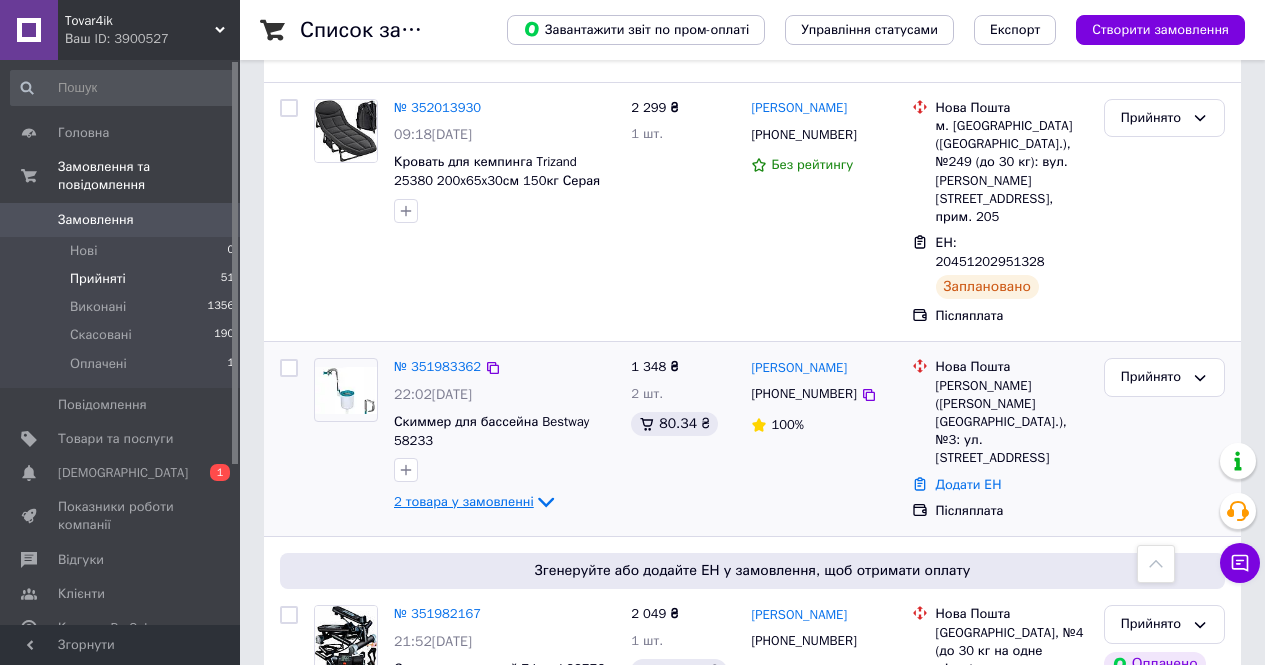 click 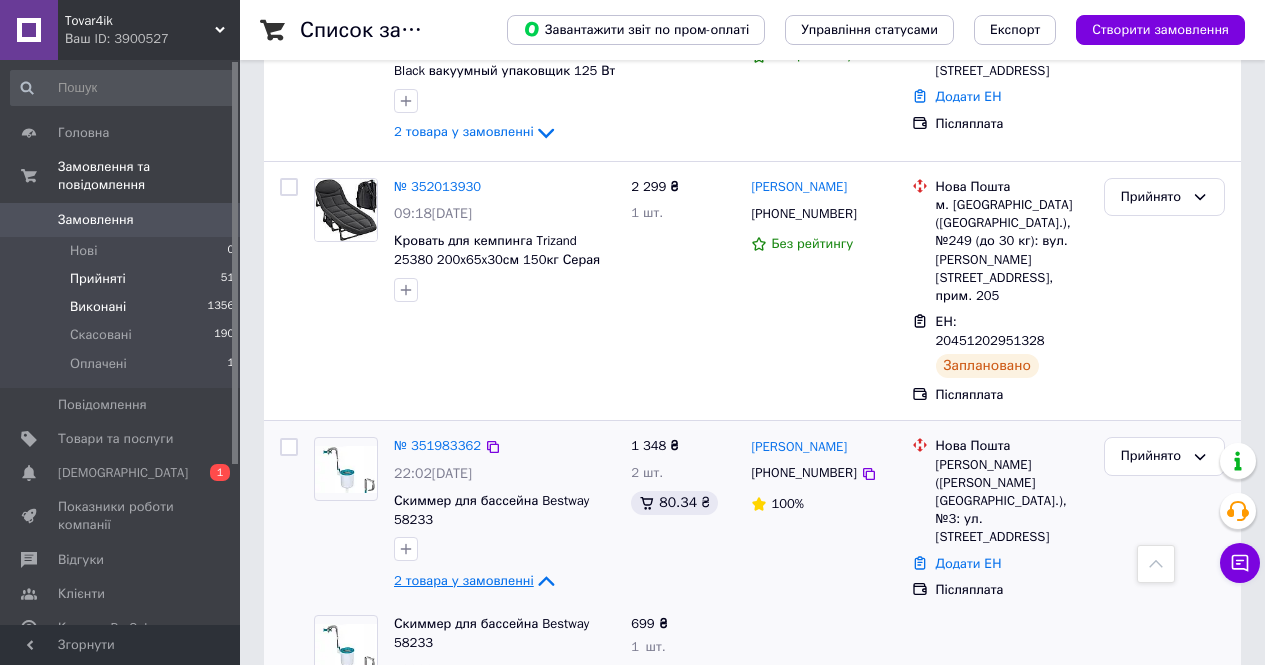 scroll, scrollTop: 900, scrollLeft: 0, axis: vertical 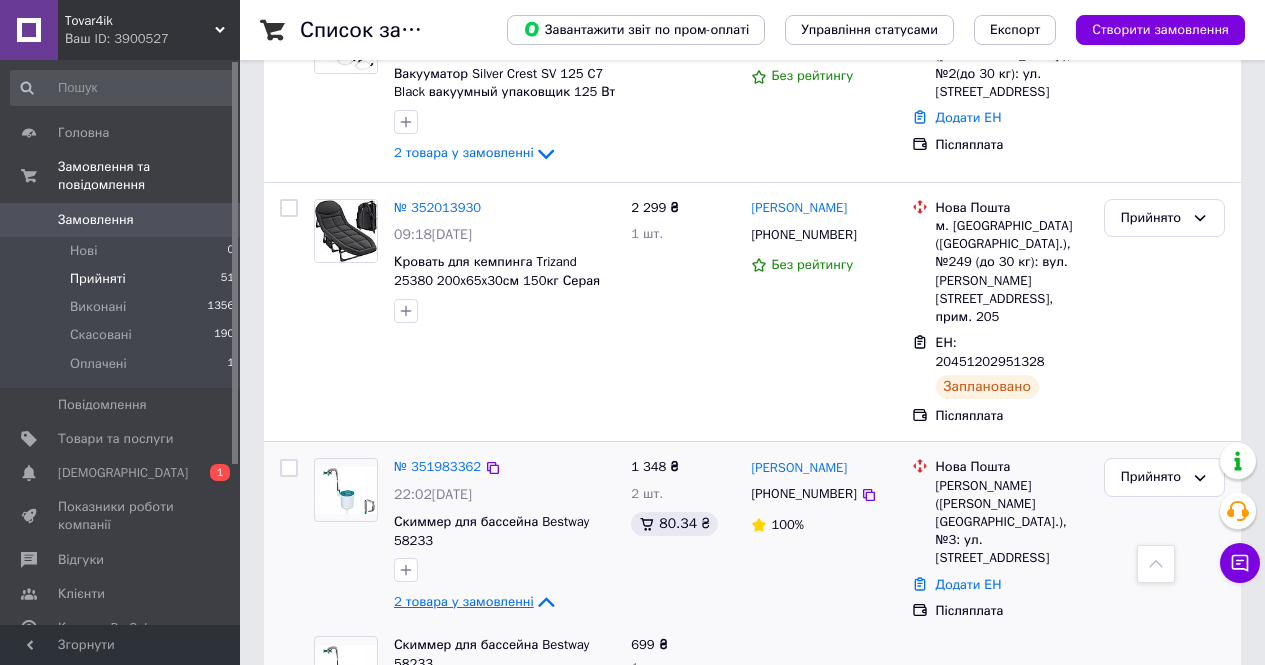 click at bounding box center (29, 220) 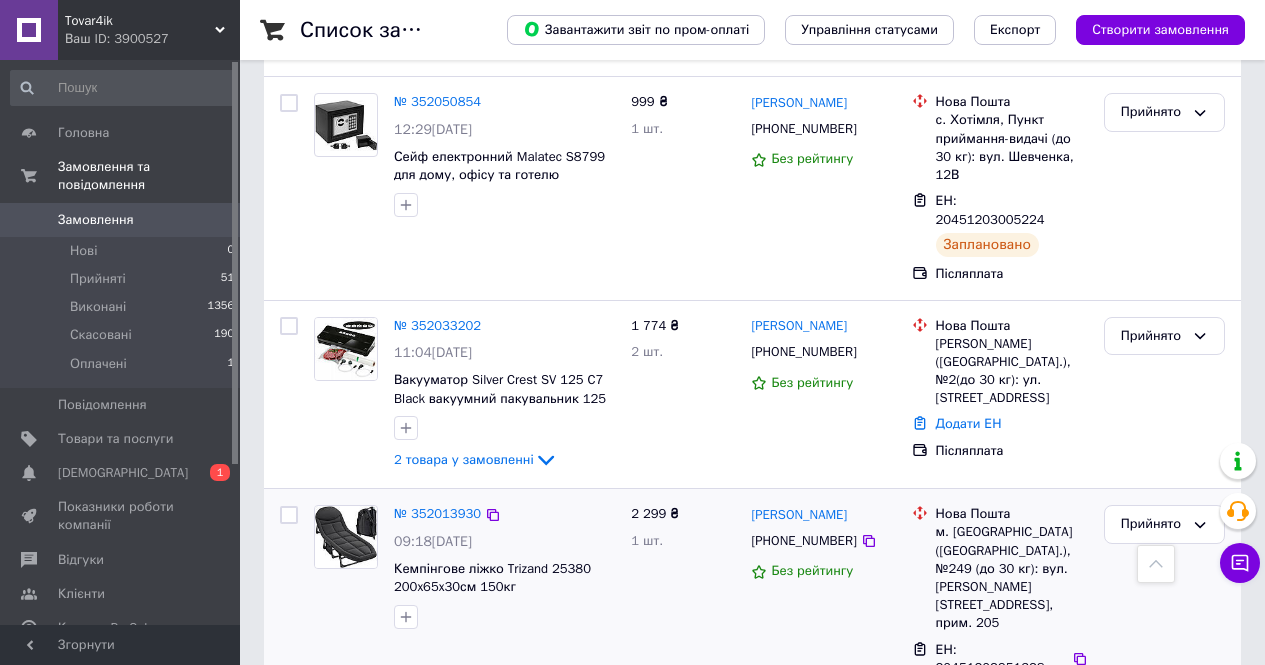 scroll, scrollTop: 500, scrollLeft: 0, axis: vertical 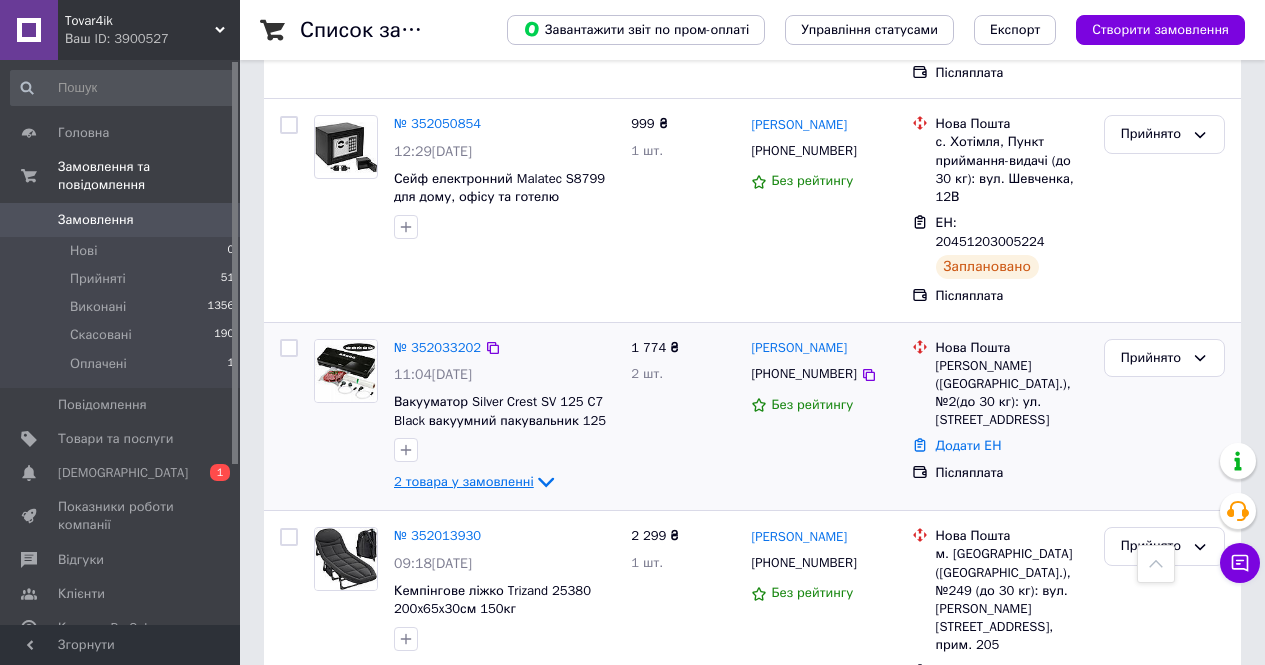 click 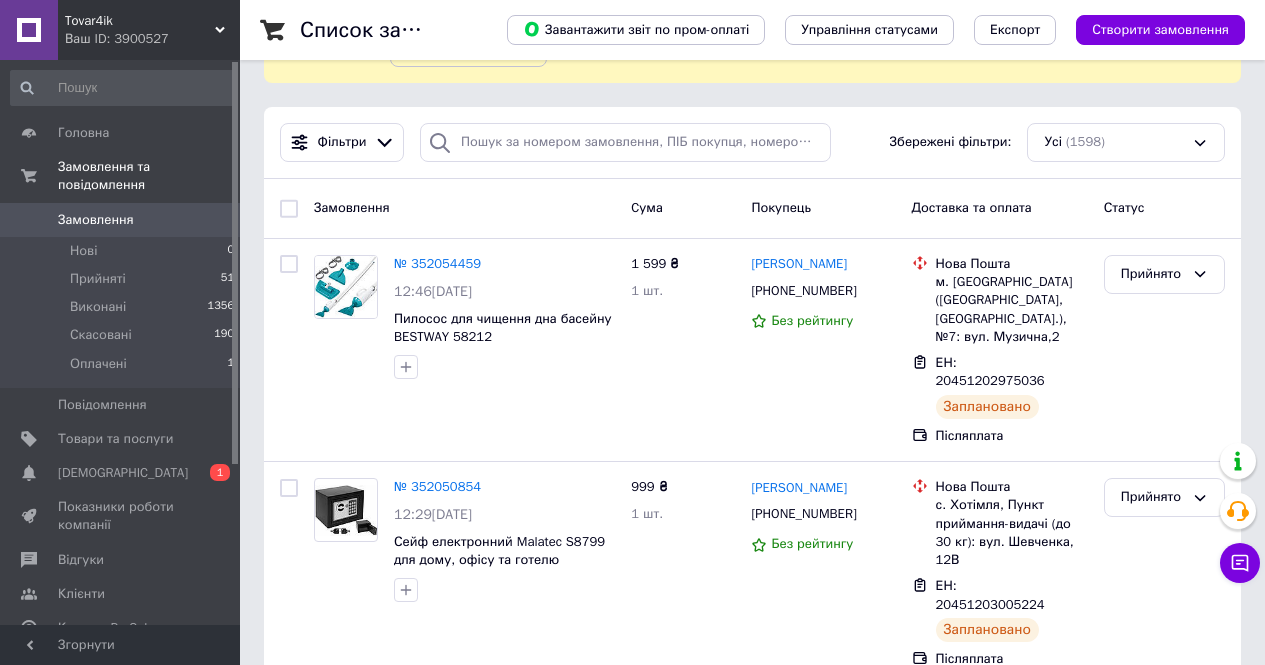 scroll, scrollTop: 100, scrollLeft: 0, axis: vertical 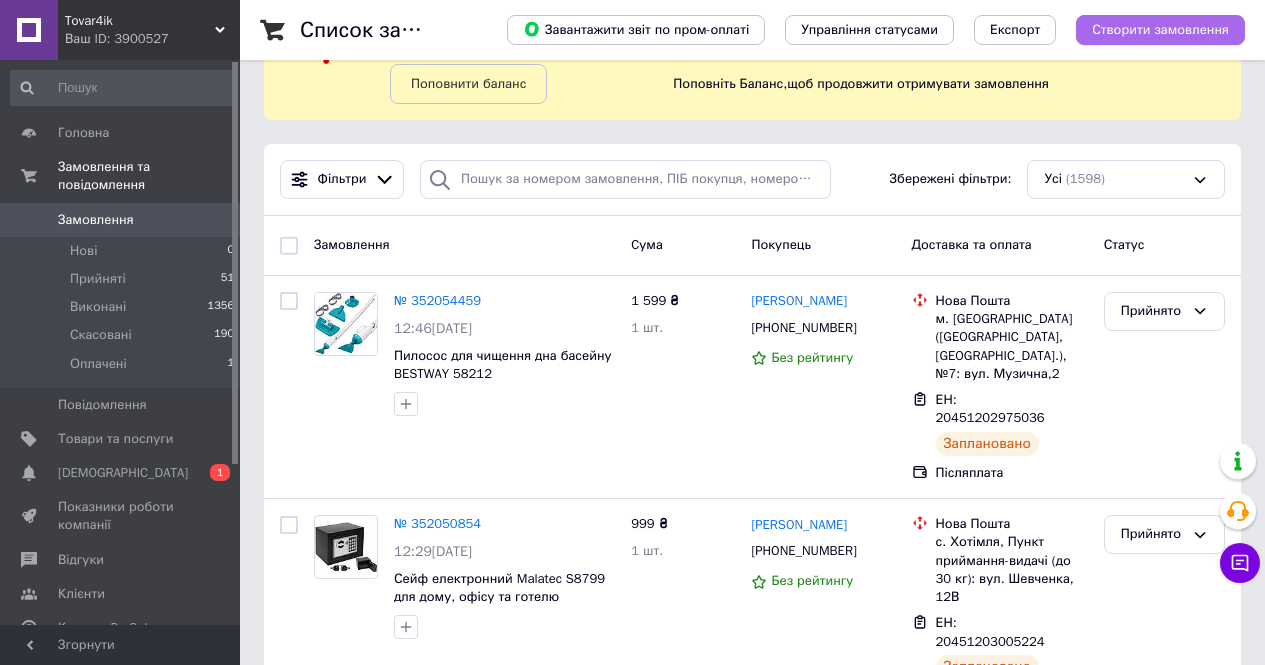 click on "Створити замовлення" at bounding box center [1160, 30] 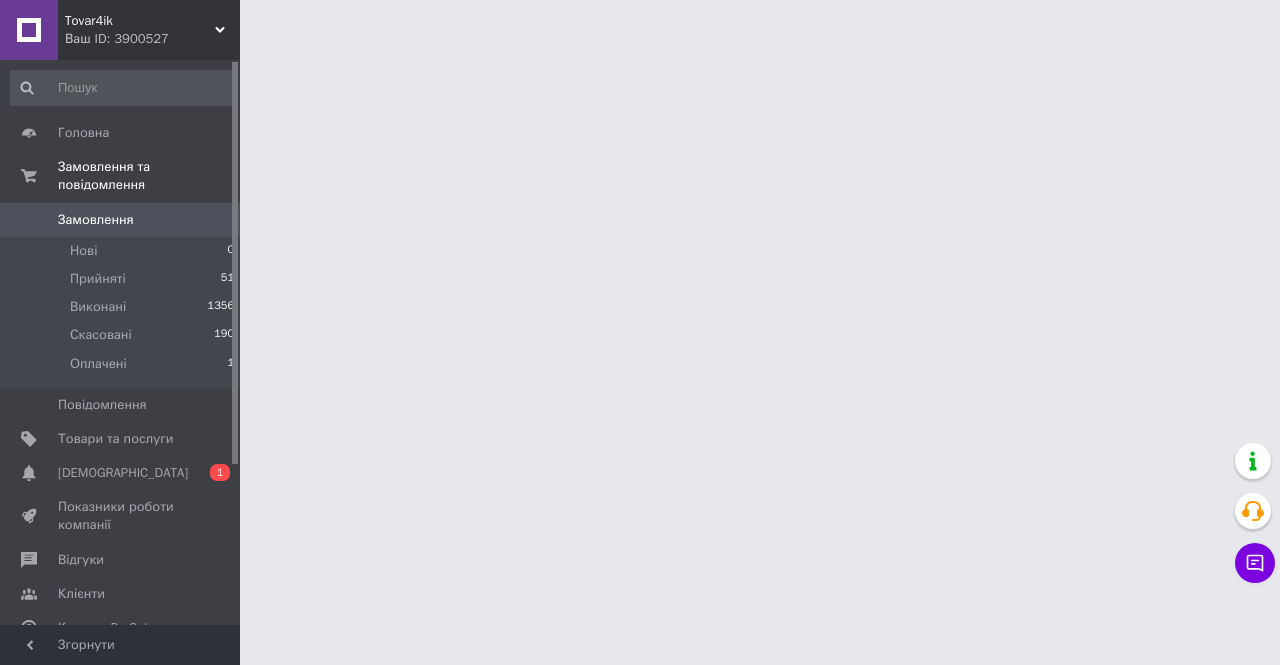 click on "Замовлення" at bounding box center [121, 220] 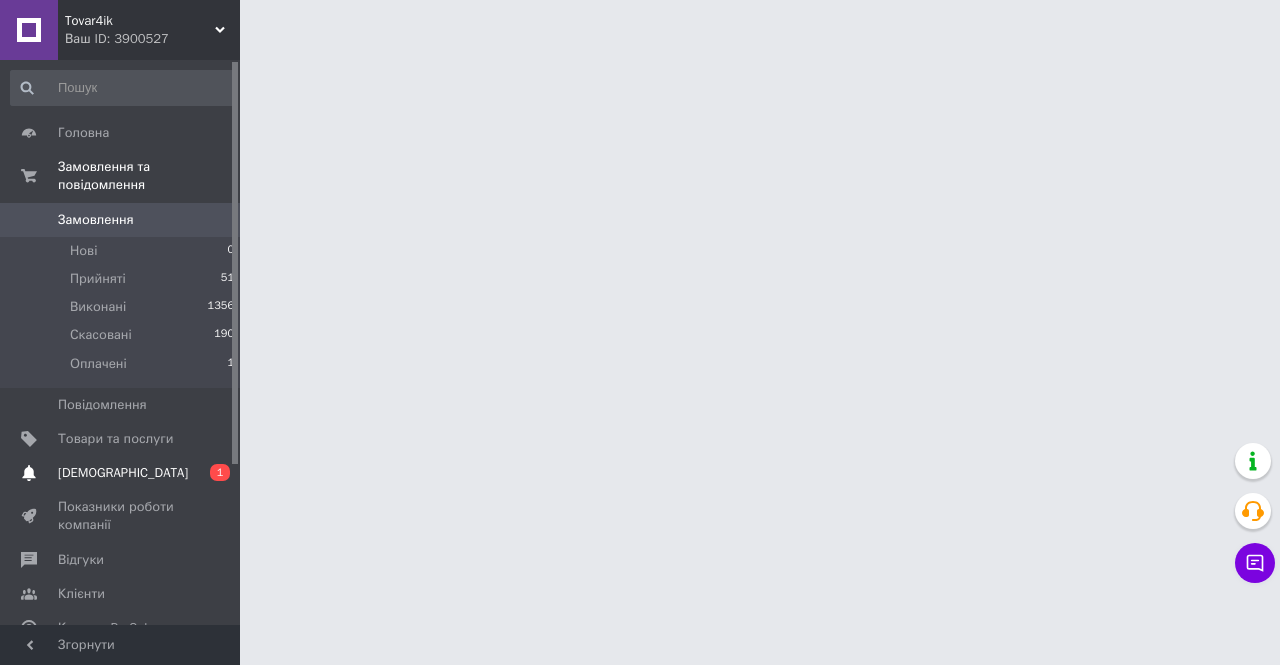 click on "[DEMOGRAPHIC_DATA]" at bounding box center [123, 473] 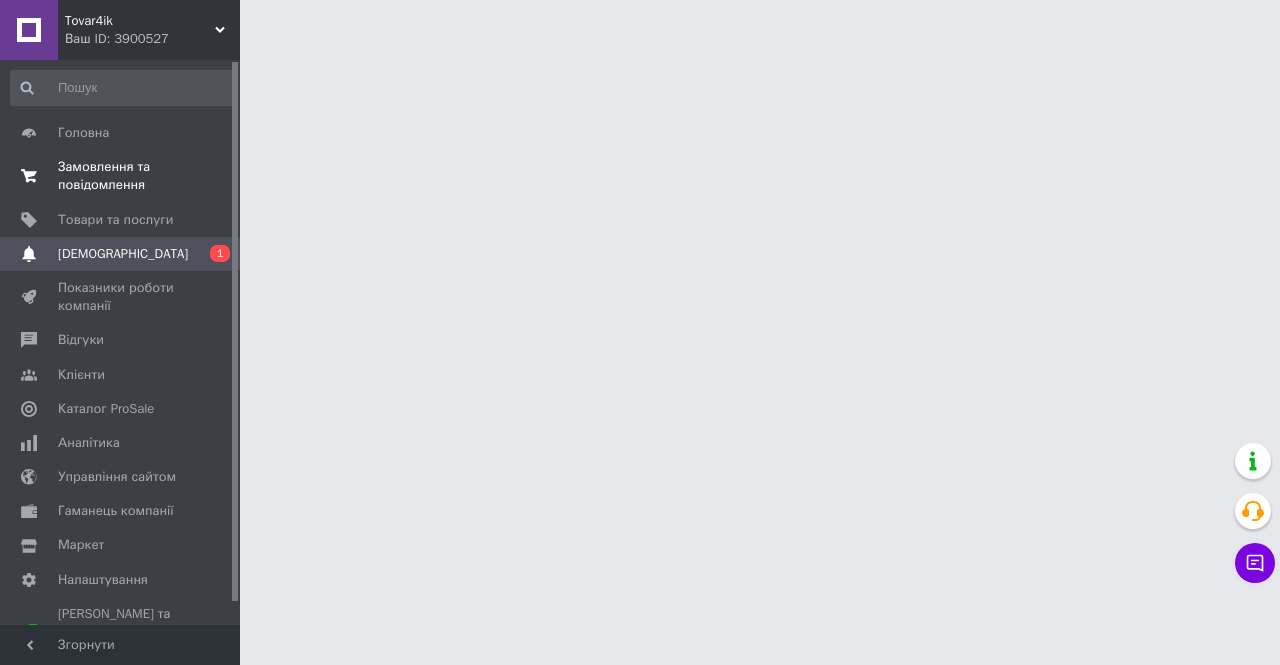 click on "Замовлення та повідомлення" at bounding box center (121, 176) 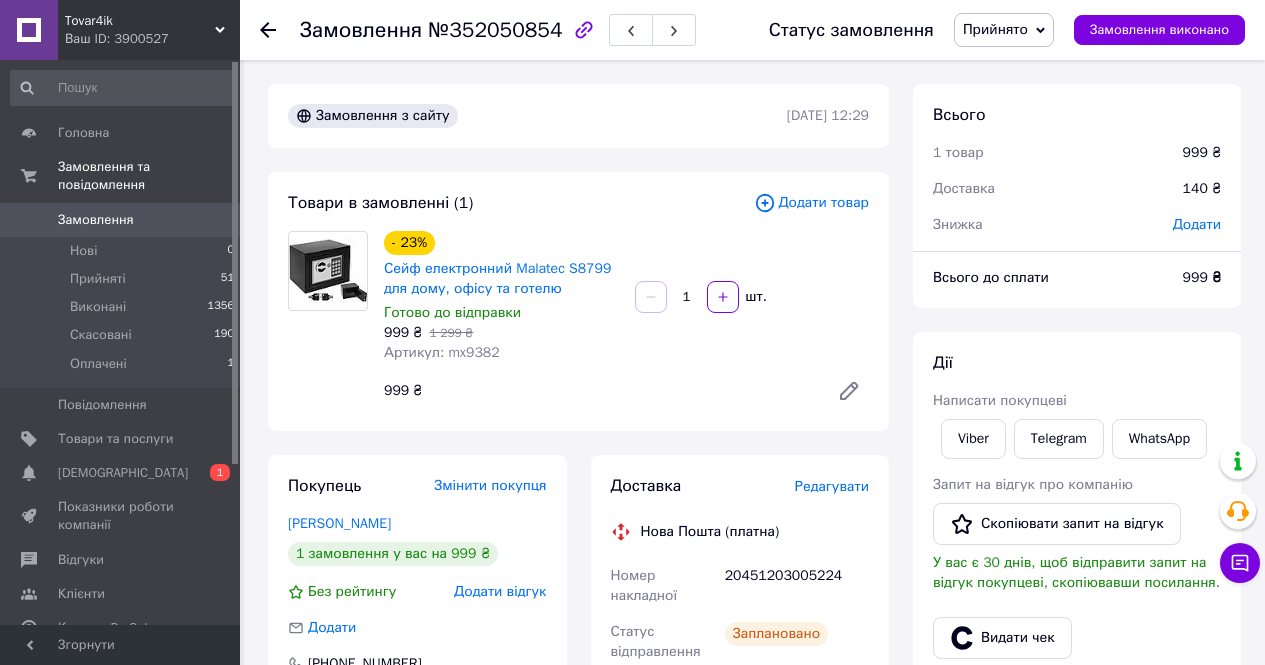 scroll, scrollTop: 200, scrollLeft: 0, axis: vertical 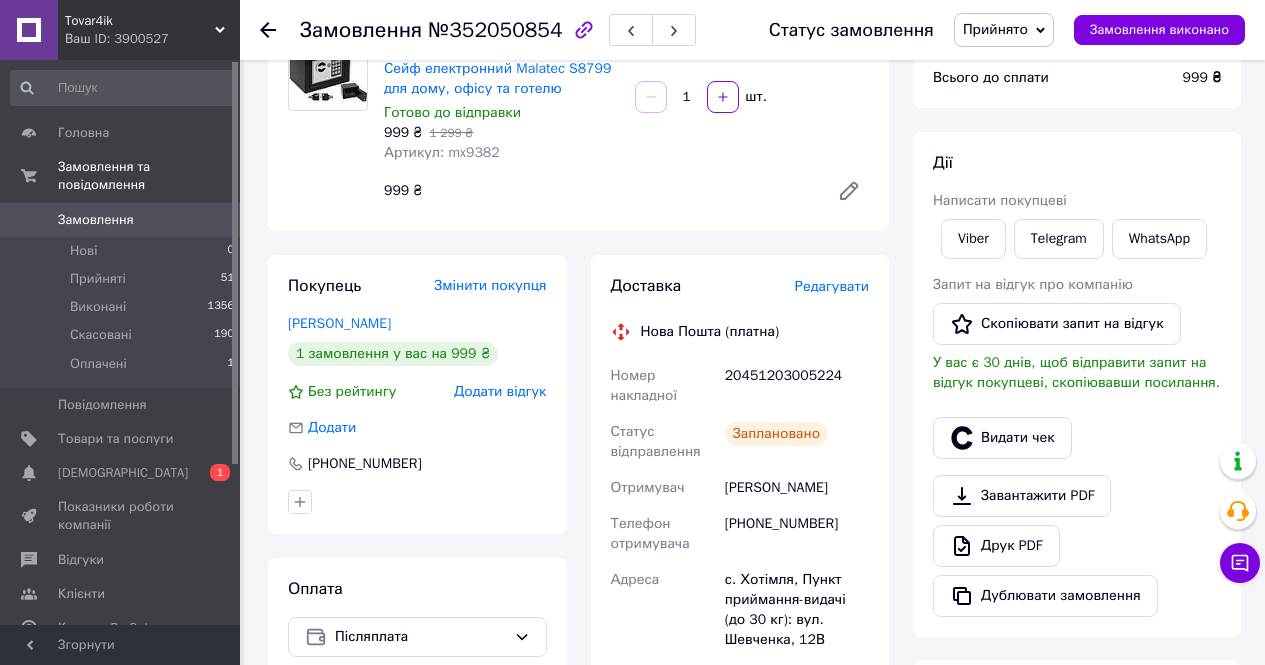 click at bounding box center [29, 220] 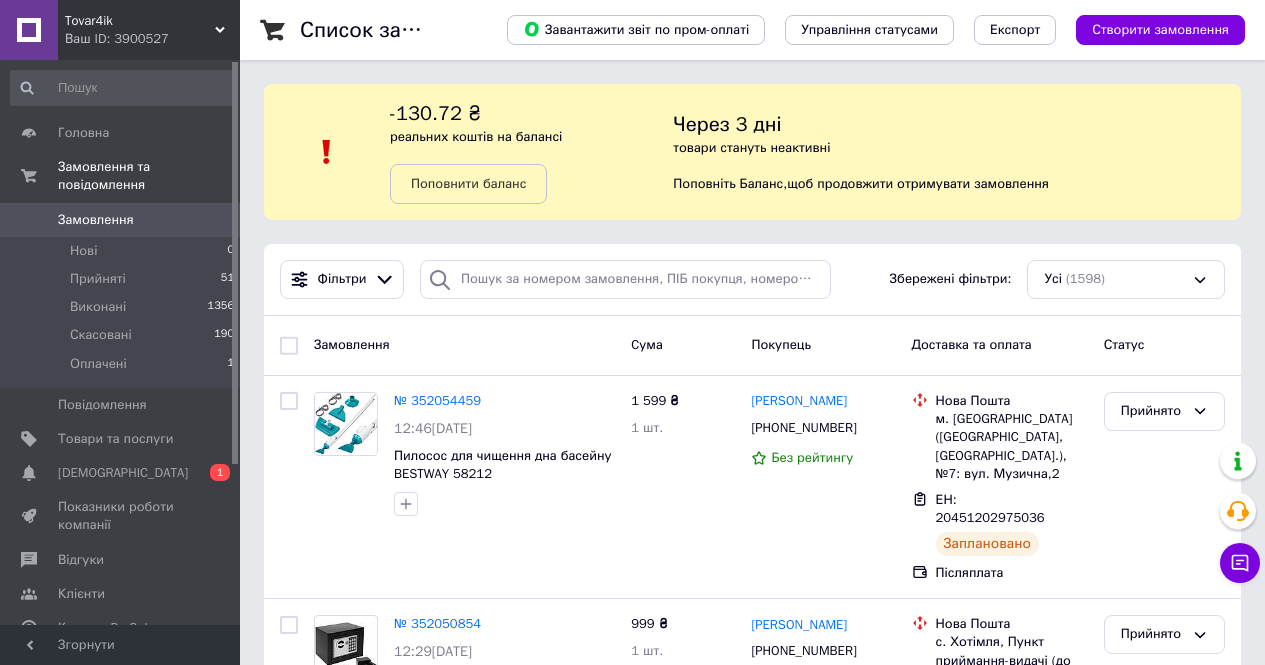 scroll, scrollTop: 0, scrollLeft: 0, axis: both 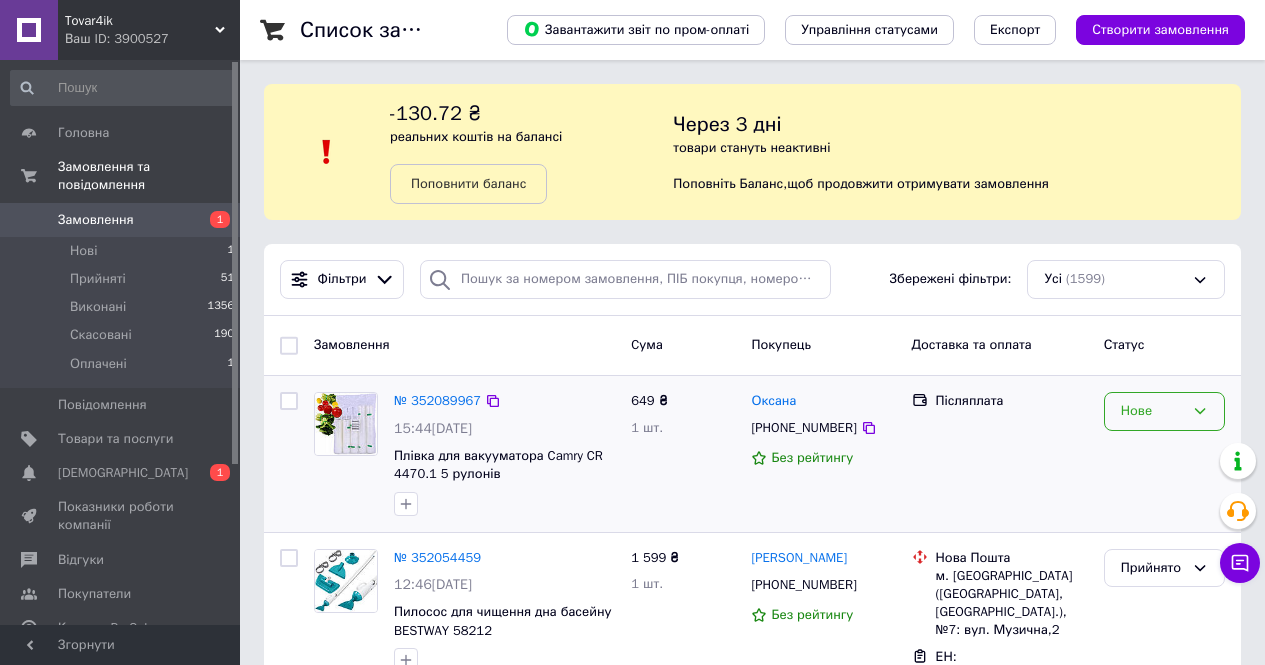click on "Нове" at bounding box center (1164, 454) 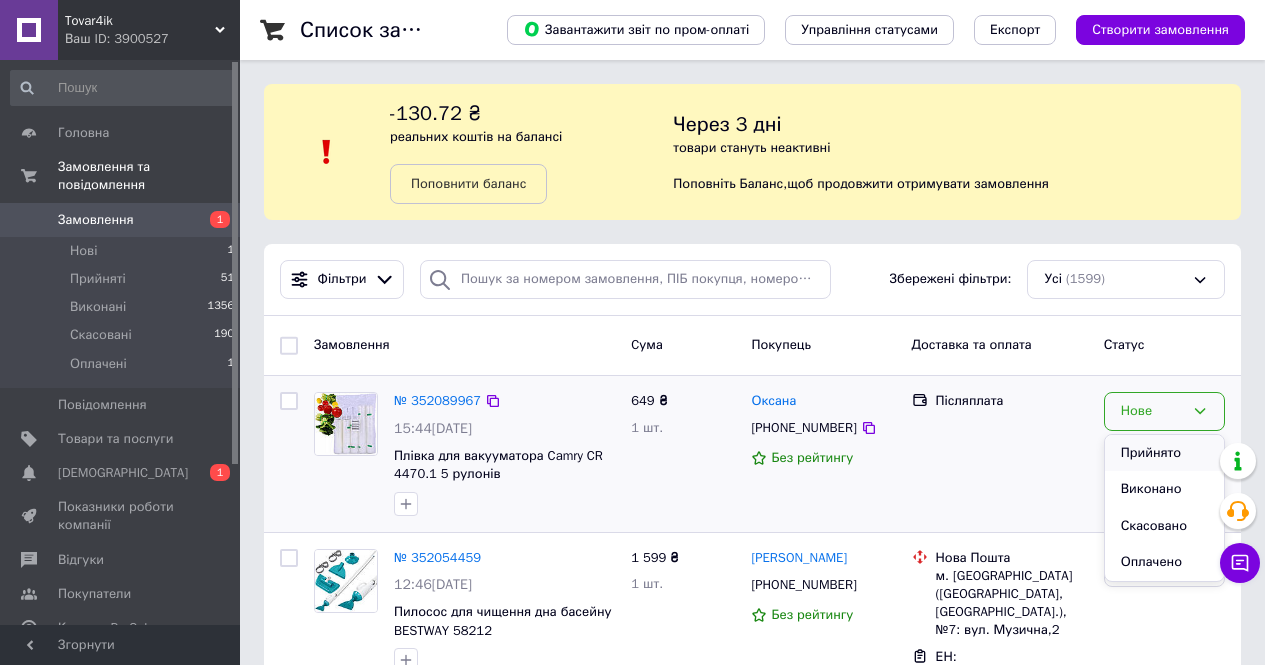 click on "Прийнято" at bounding box center (1164, 453) 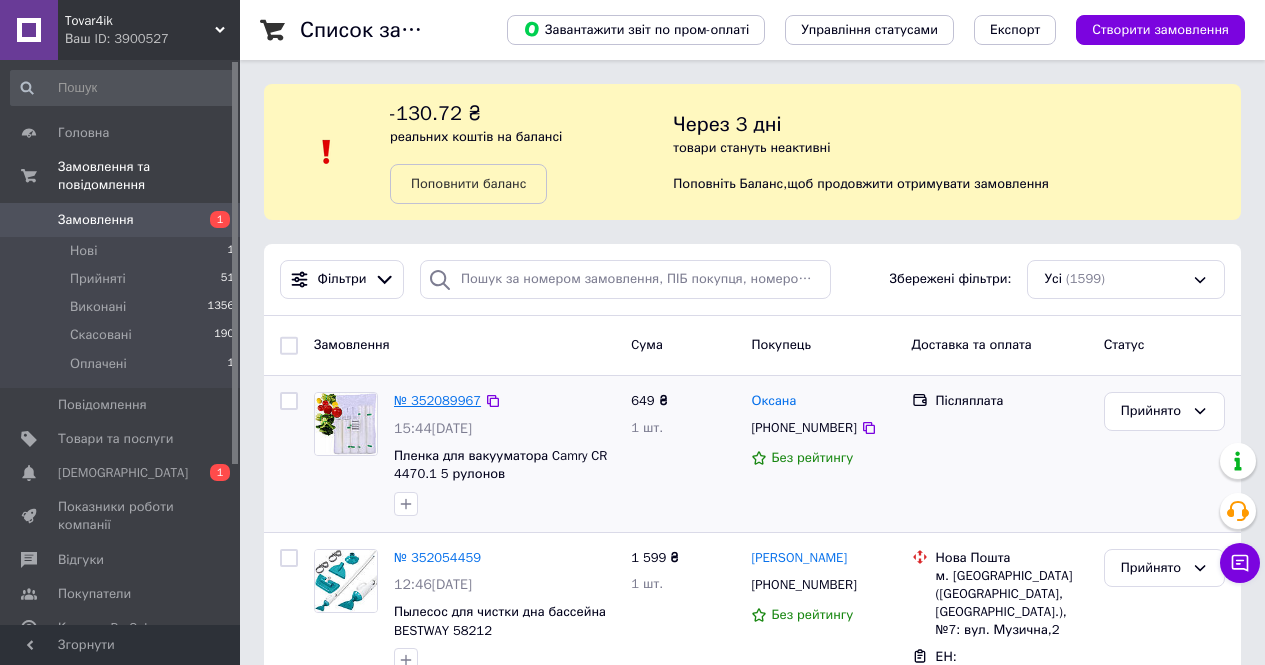 click on "№ 352089967" at bounding box center (437, 400) 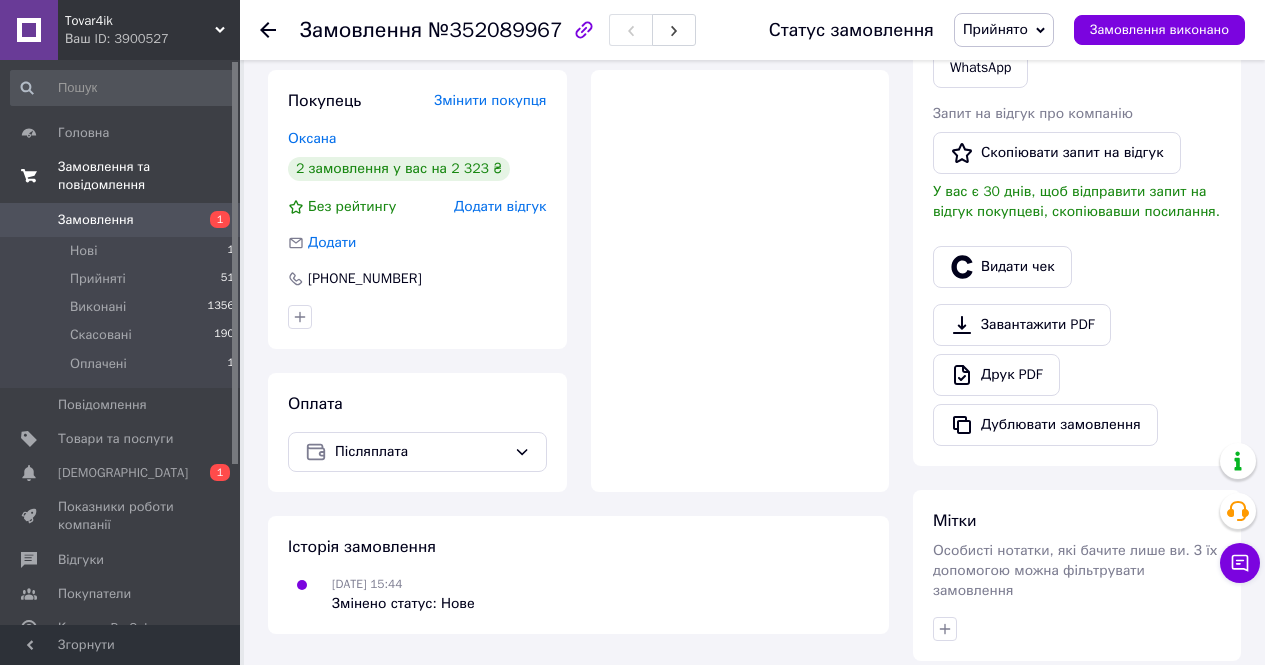 scroll, scrollTop: 273, scrollLeft: 0, axis: vertical 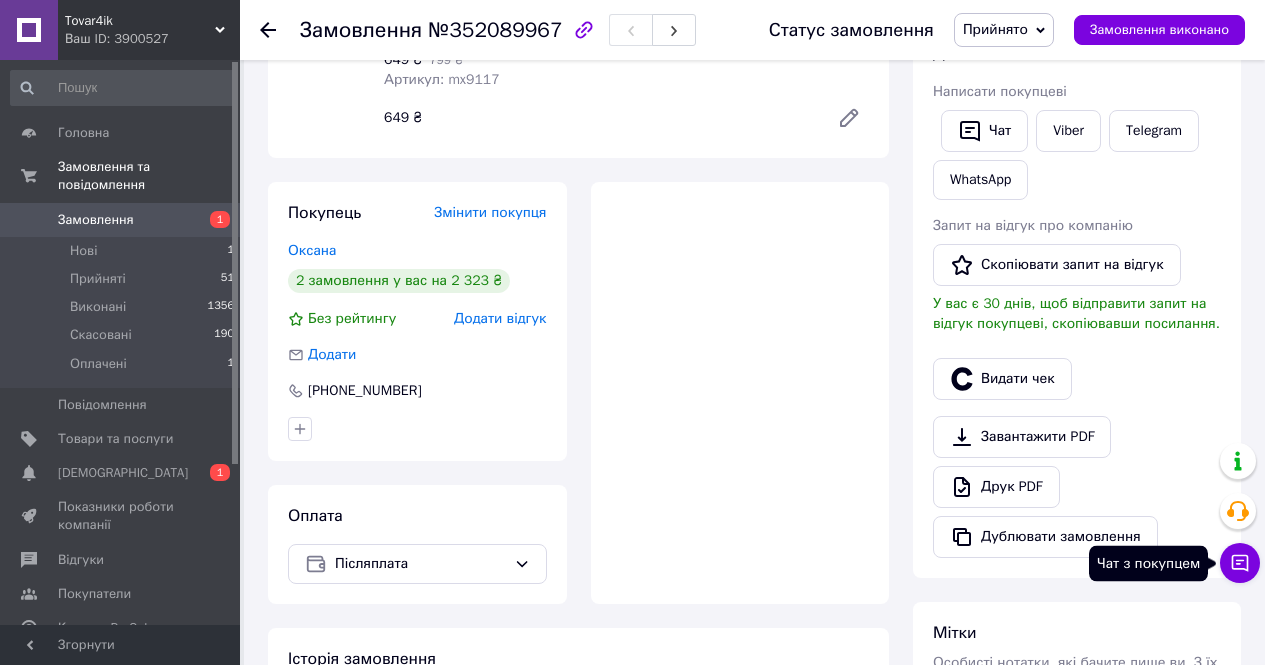 click 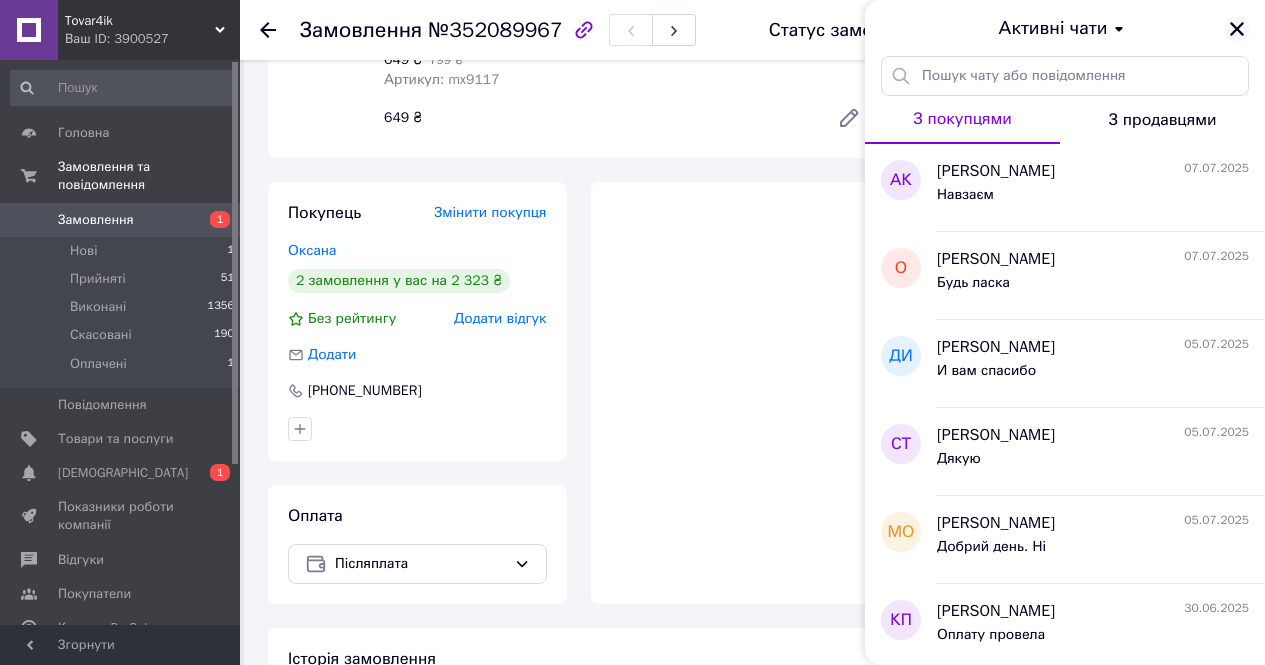 click 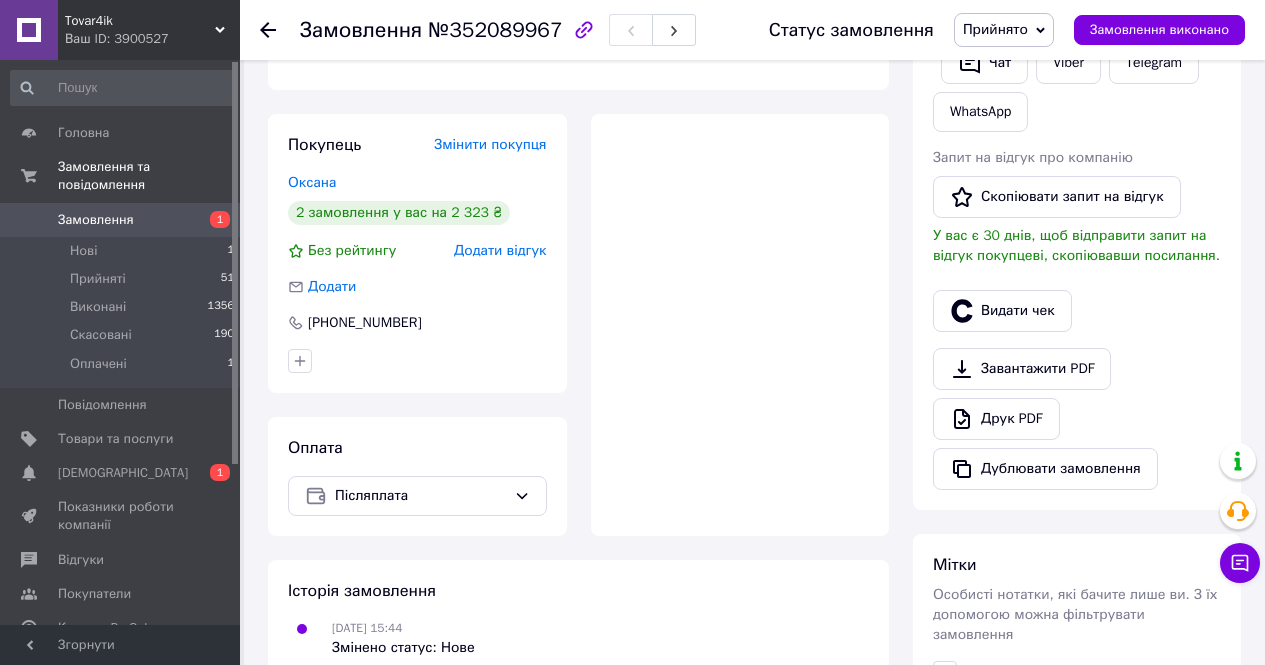 scroll, scrollTop: 373, scrollLeft: 0, axis: vertical 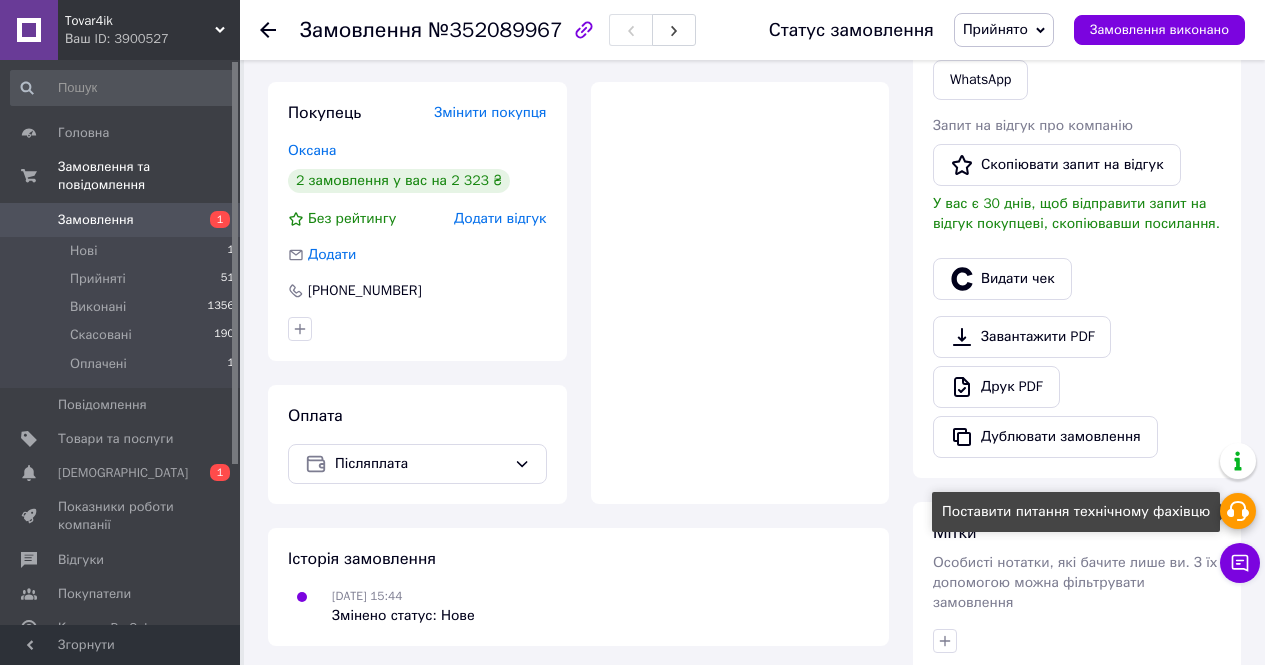 click 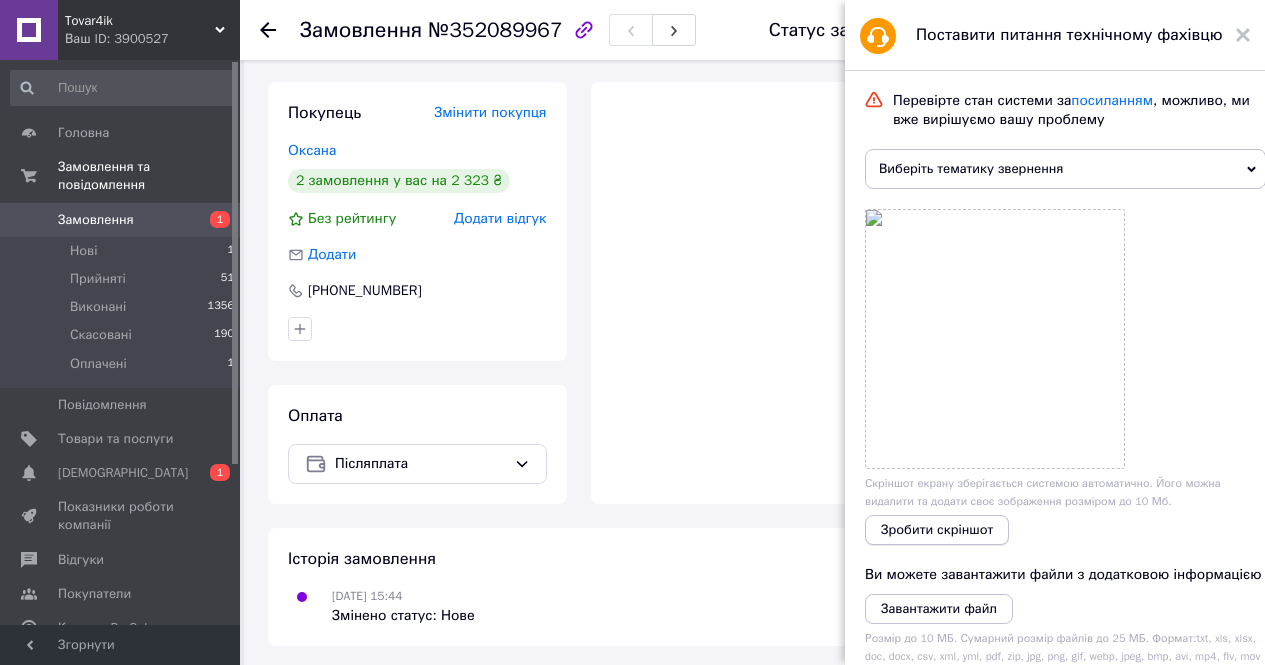 click on "Зробити скріншот" at bounding box center [937, 530] 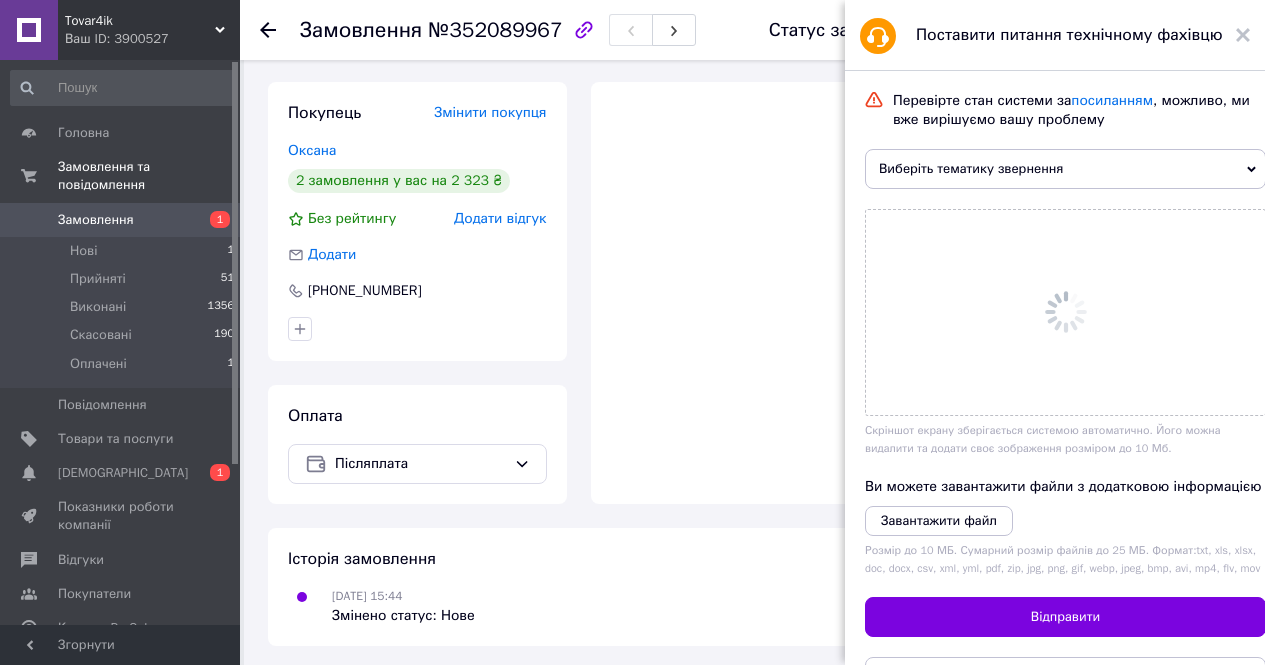 scroll, scrollTop: 0, scrollLeft: 0, axis: both 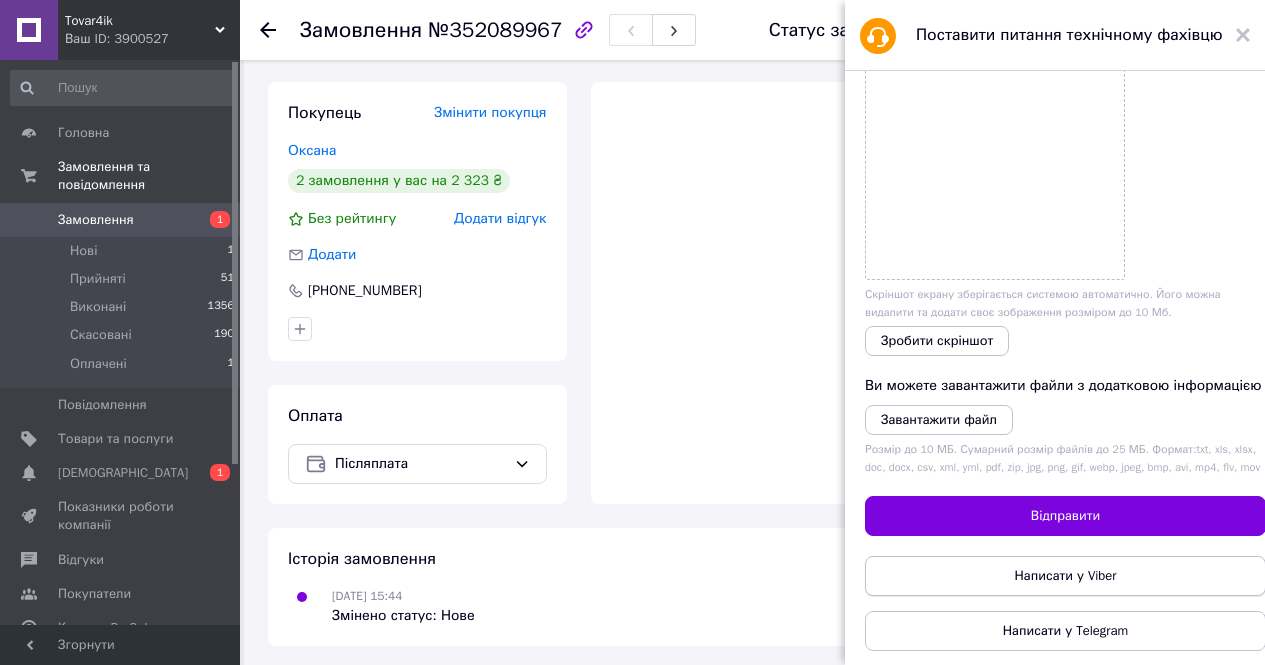 click on "Написати у Viber" at bounding box center (1066, 576) 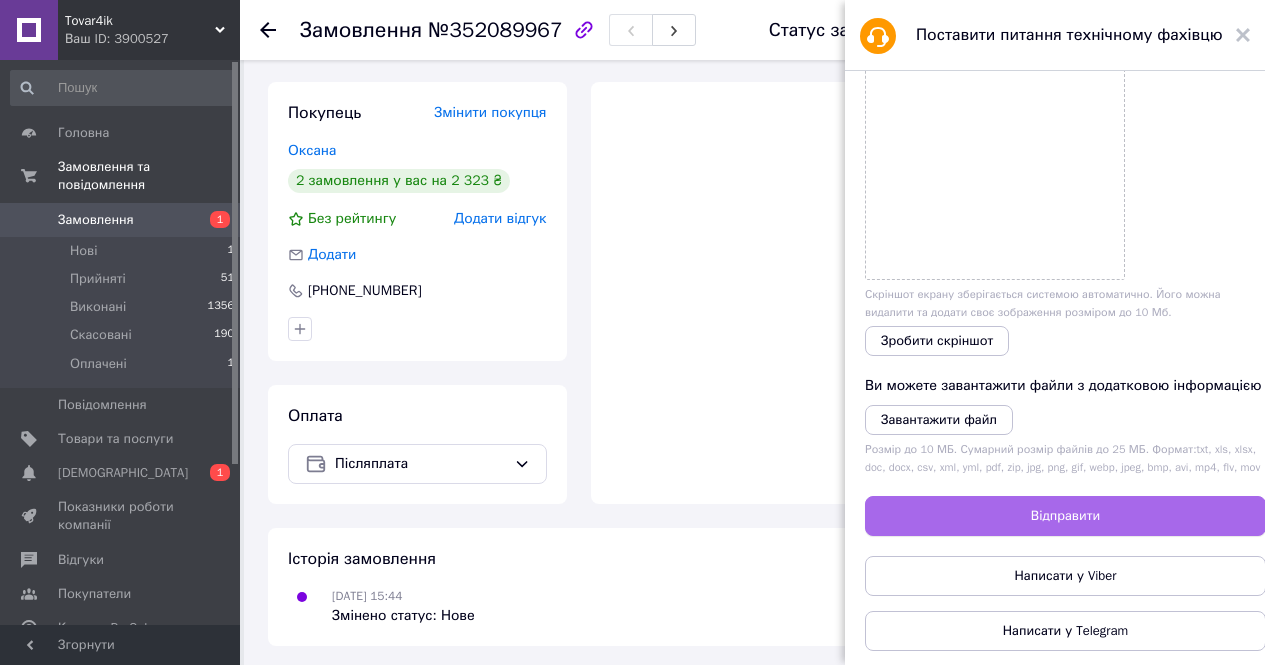 click on "Відправити" at bounding box center (1065, 516) 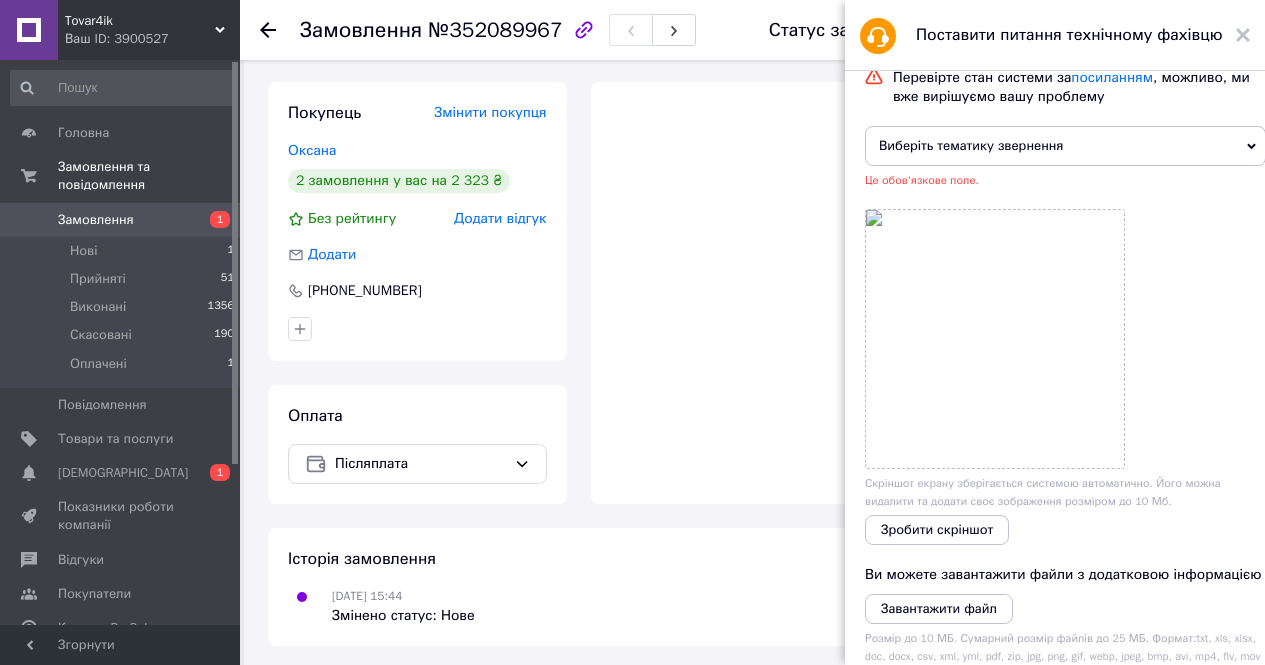 scroll, scrollTop: 0, scrollLeft: 0, axis: both 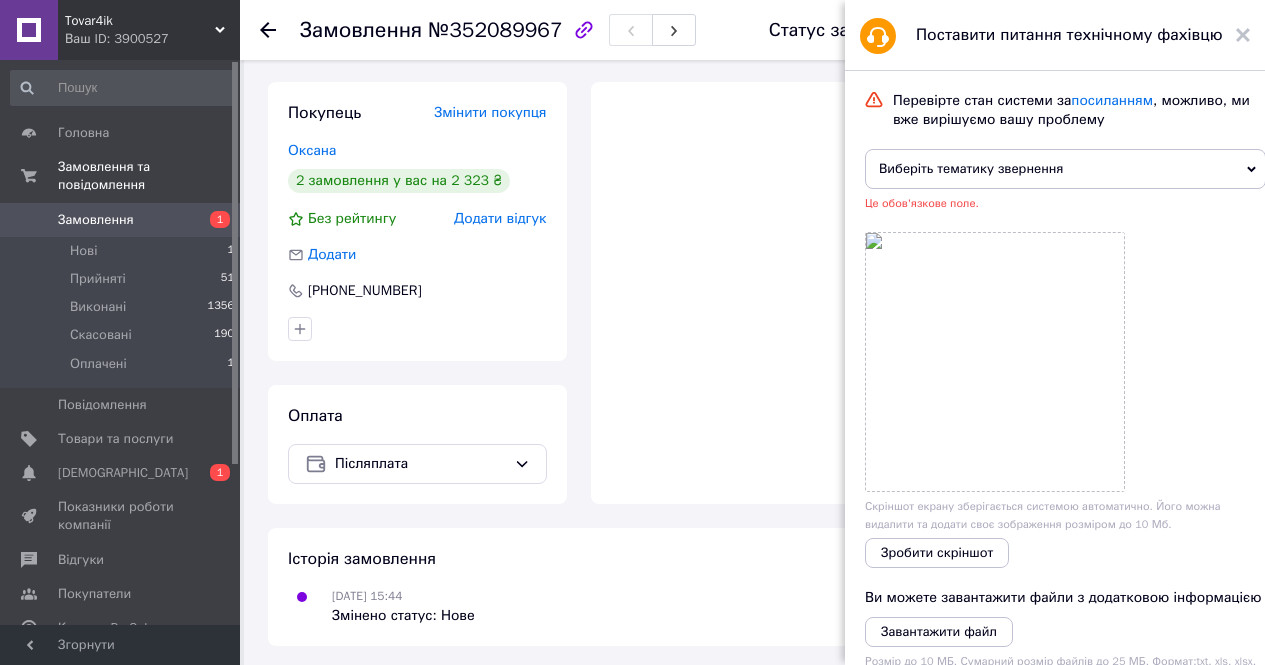 click on "Виберіть тематику звернення" at bounding box center (1065, 169) 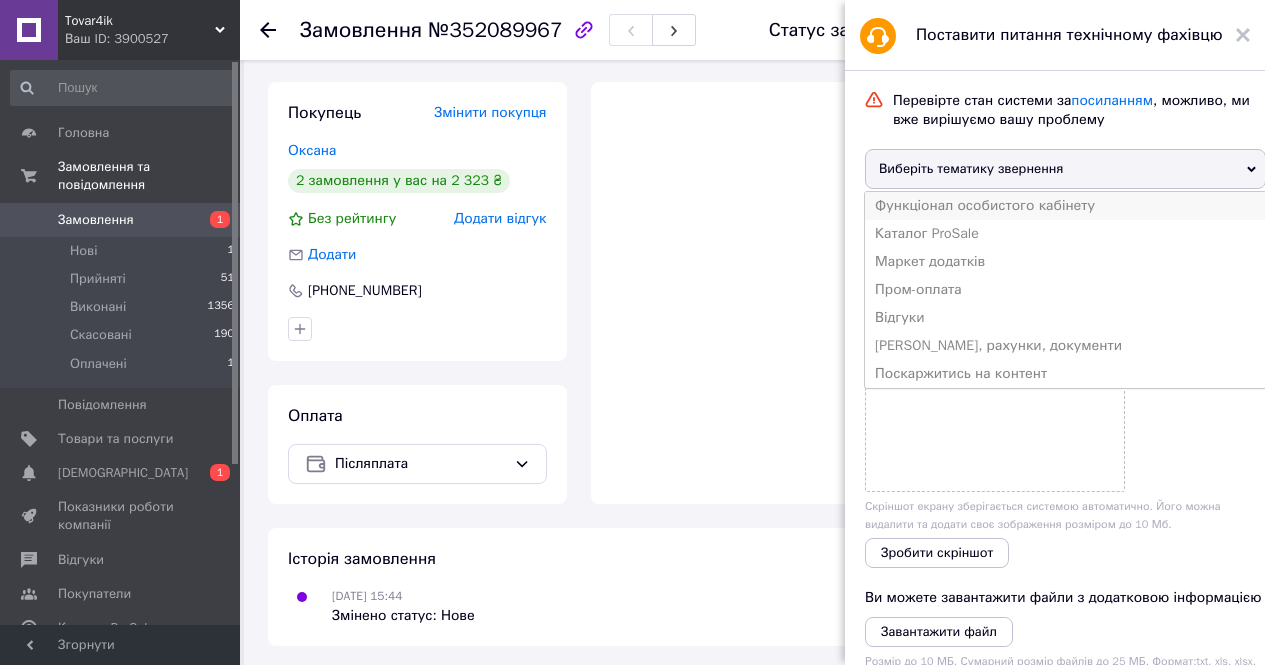 click on "Функціонал особистого кабінету" at bounding box center (1065, 206) 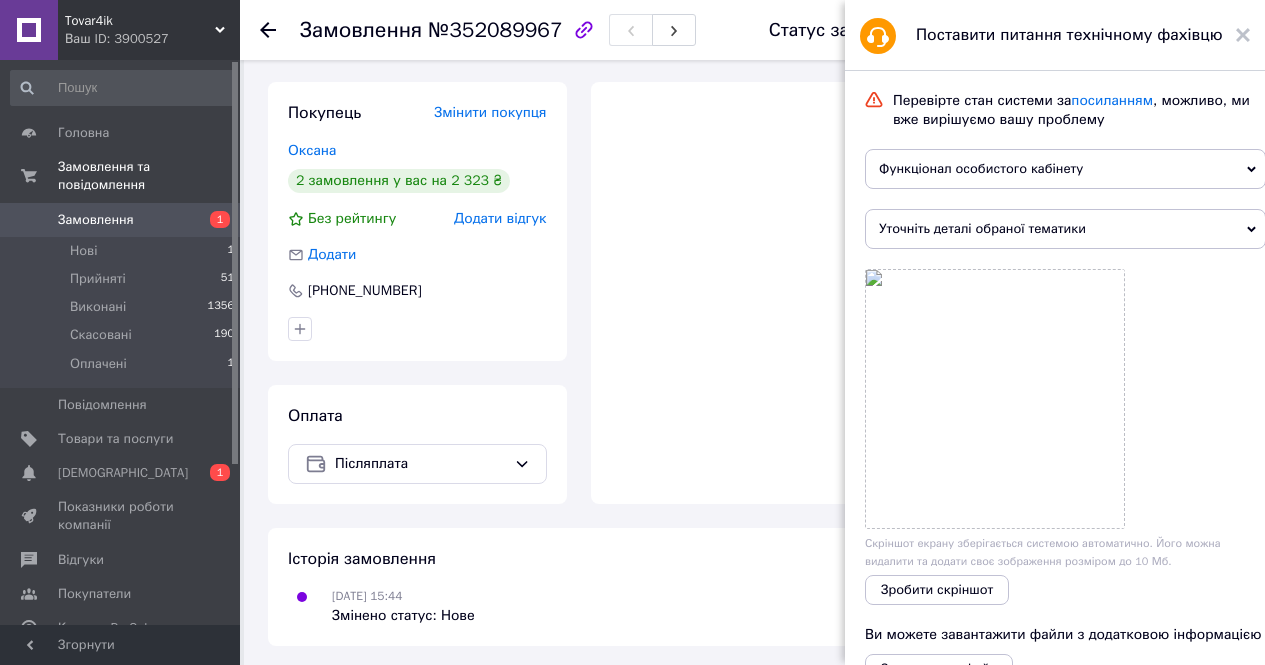 scroll, scrollTop: 295, scrollLeft: 0, axis: vertical 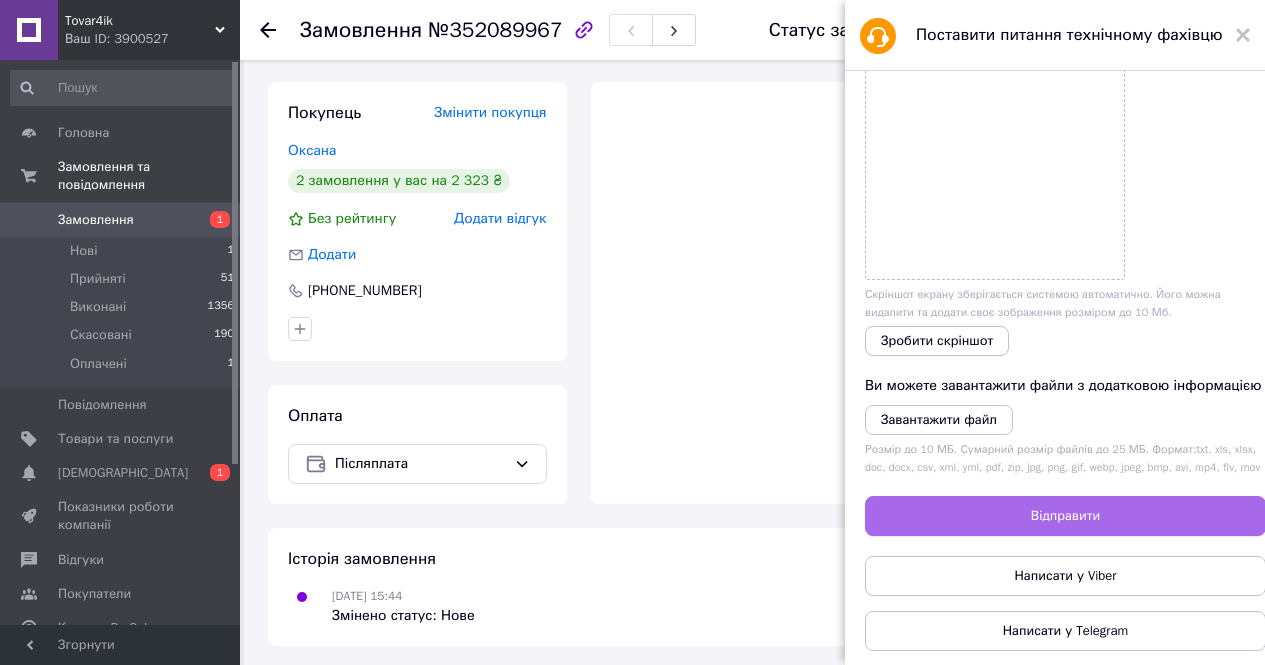 click on "Відправити" at bounding box center (1065, 516) 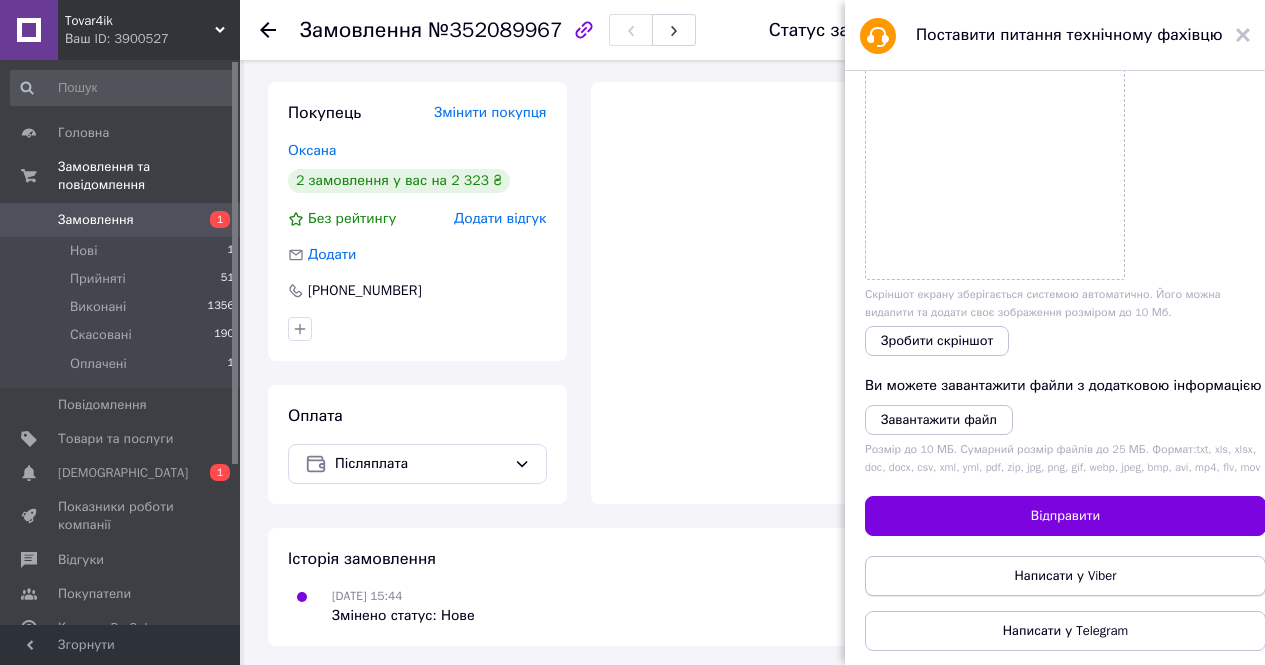 click on "Написати у Viber" at bounding box center [1065, 576] 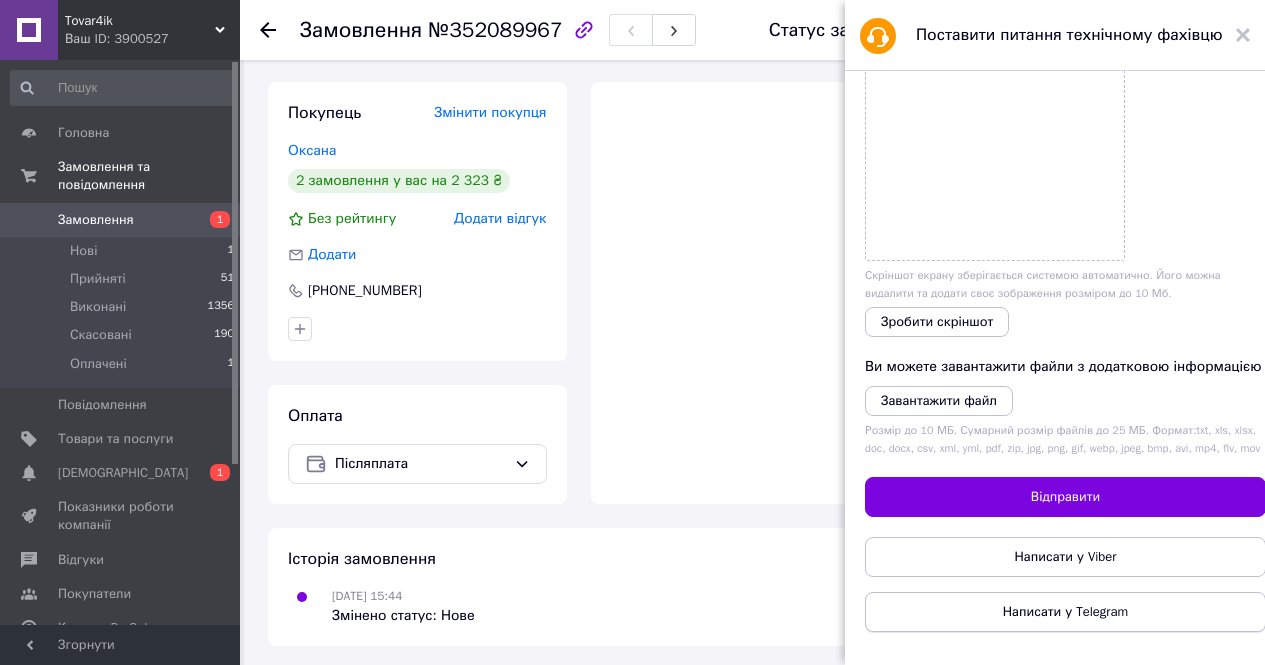 scroll, scrollTop: 30, scrollLeft: 0, axis: vertical 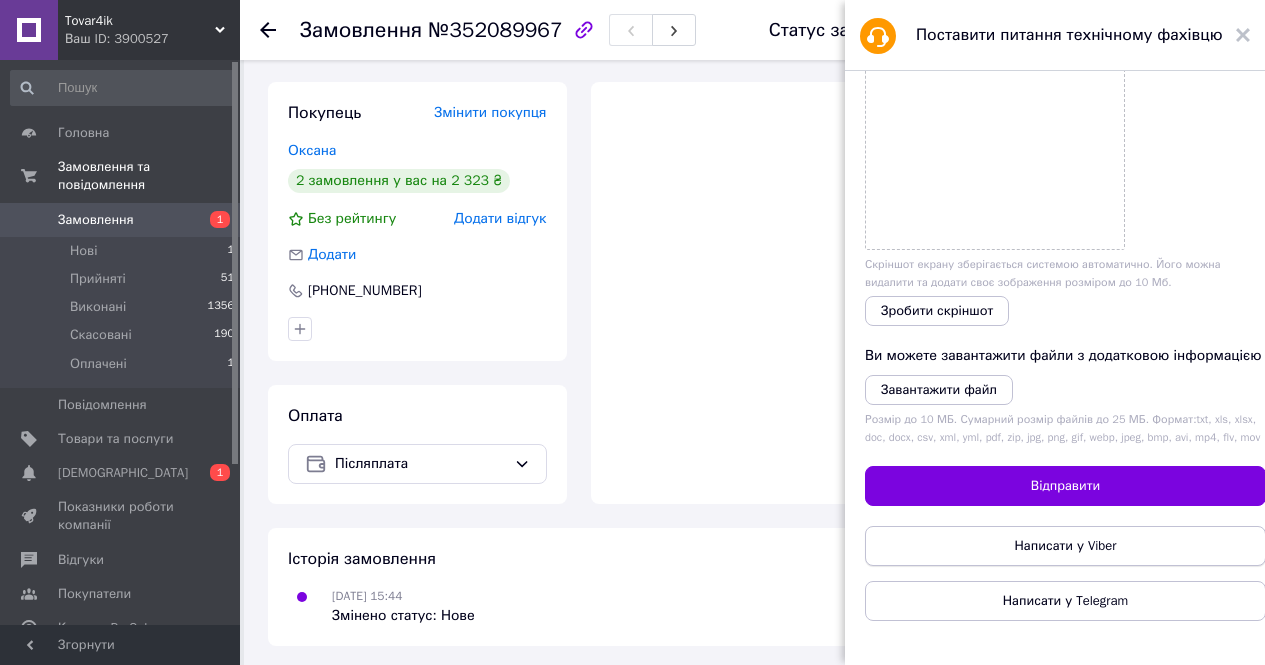 click on "Написати у Viber" at bounding box center [1066, 546] 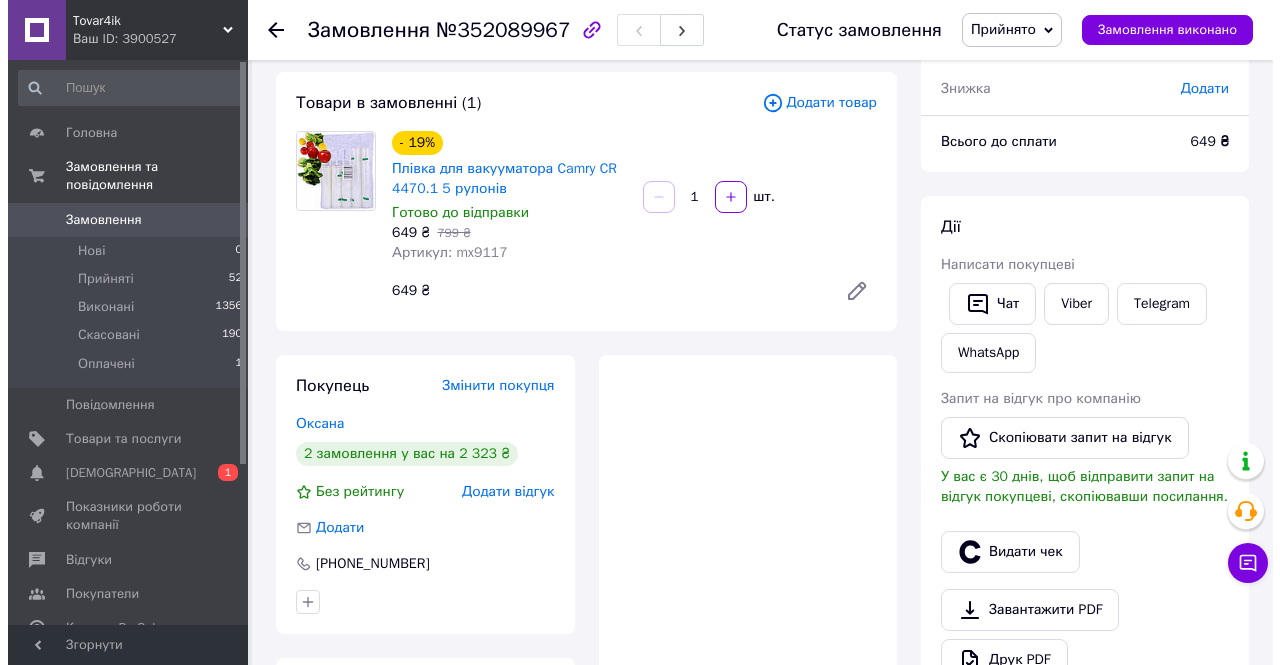 scroll, scrollTop: 0, scrollLeft: 0, axis: both 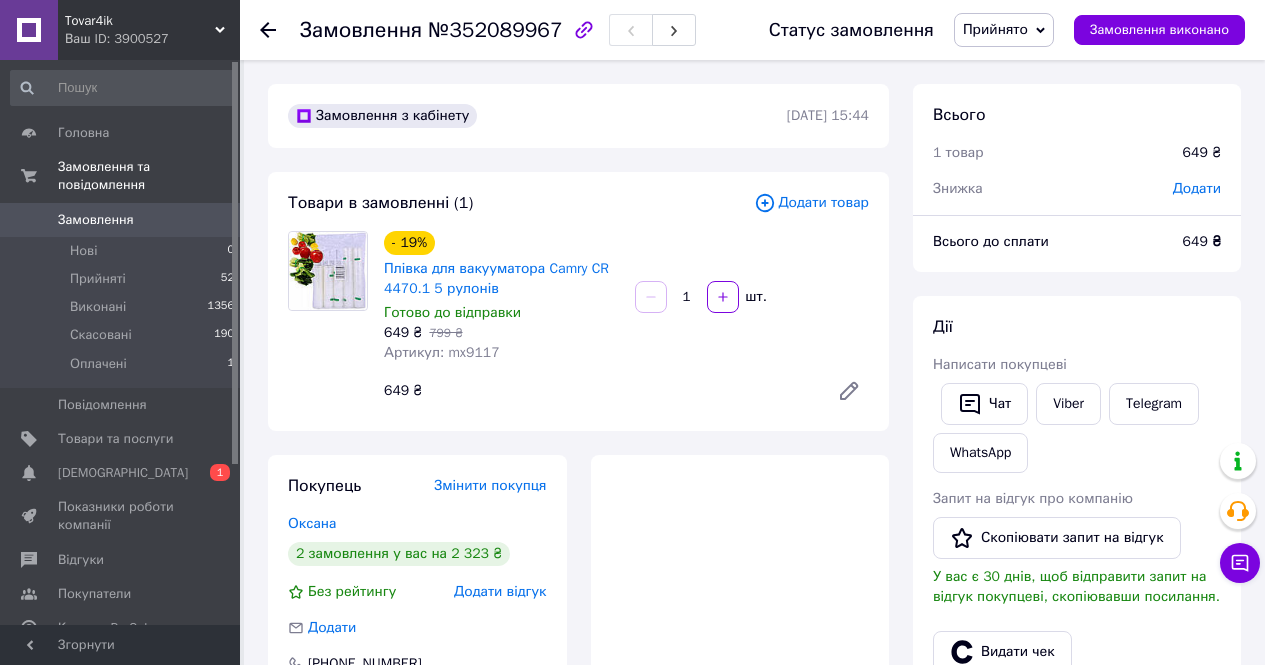 click on "Замовлення" at bounding box center (121, 220) 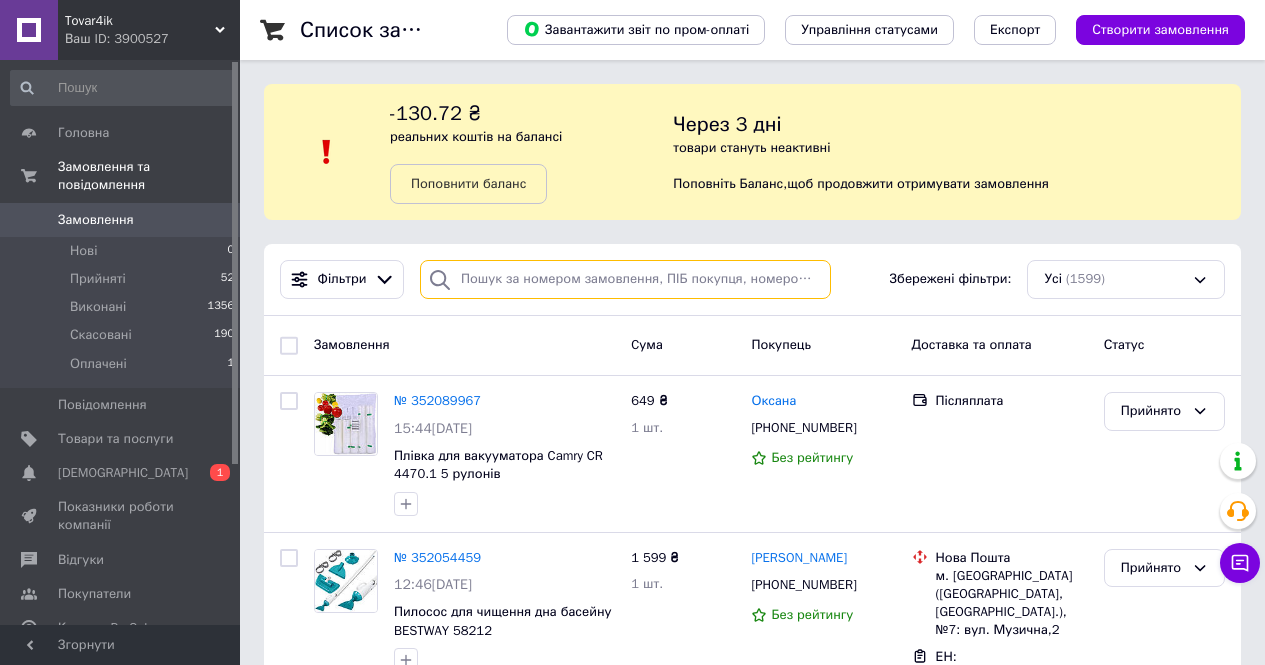 click at bounding box center [625, 279] 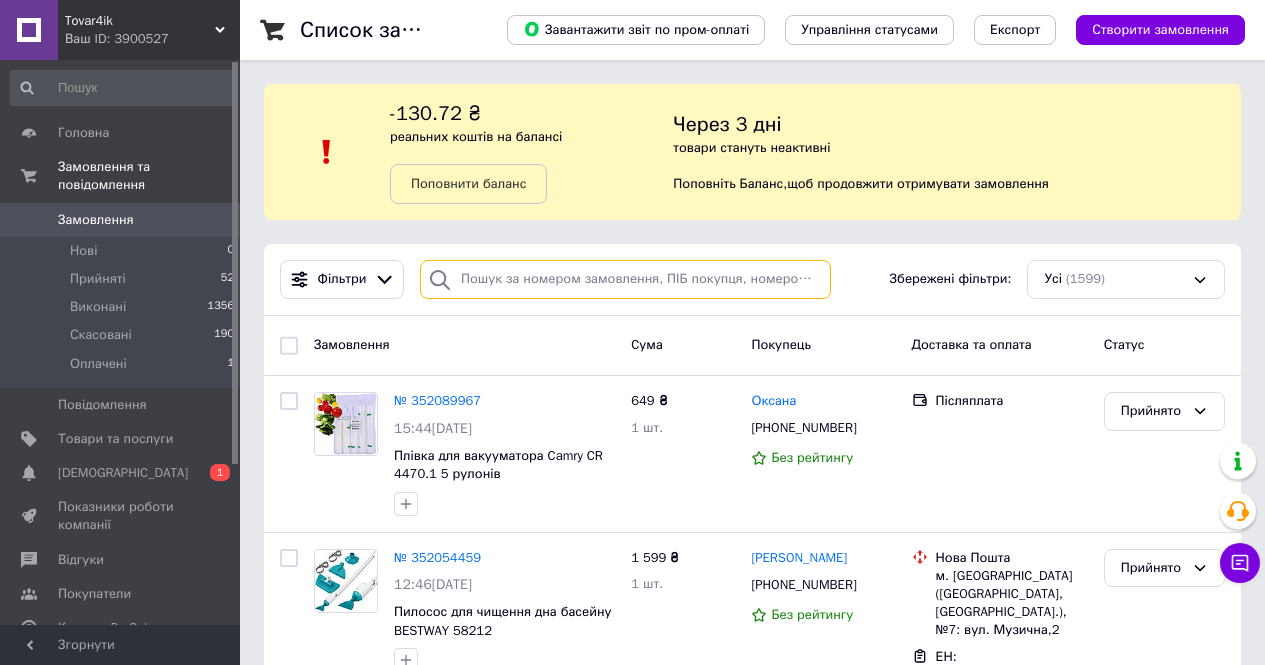 paste on "20451178951713" 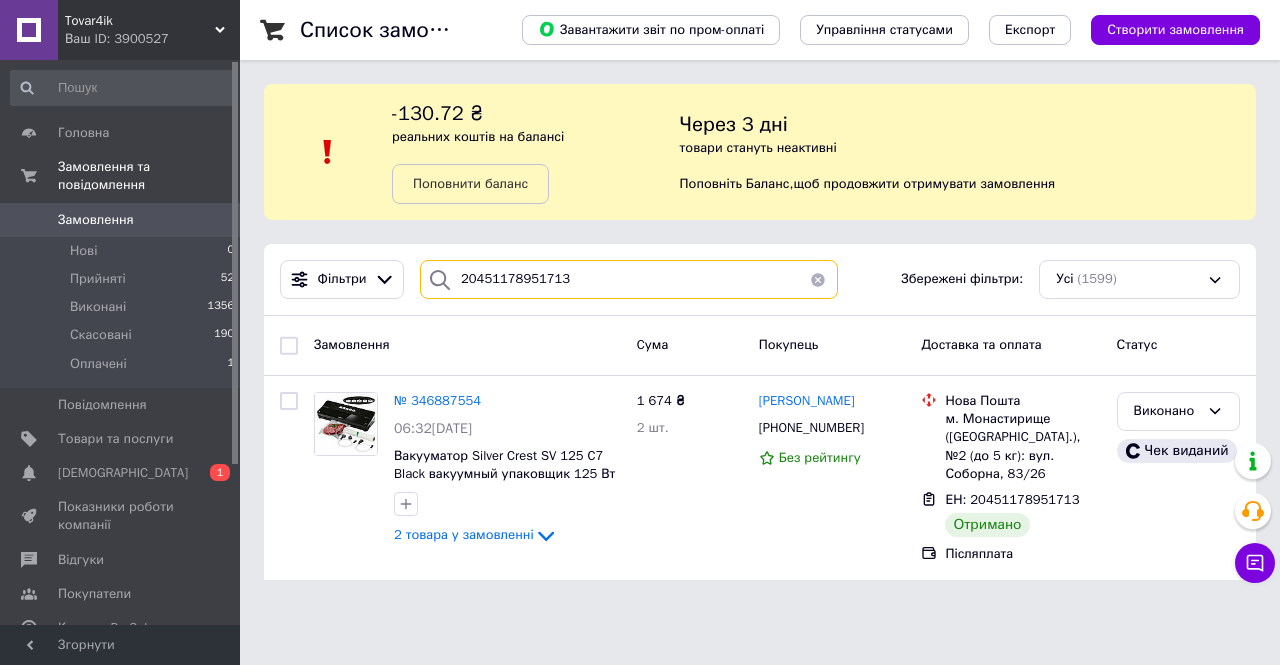 type on "20451178951713" 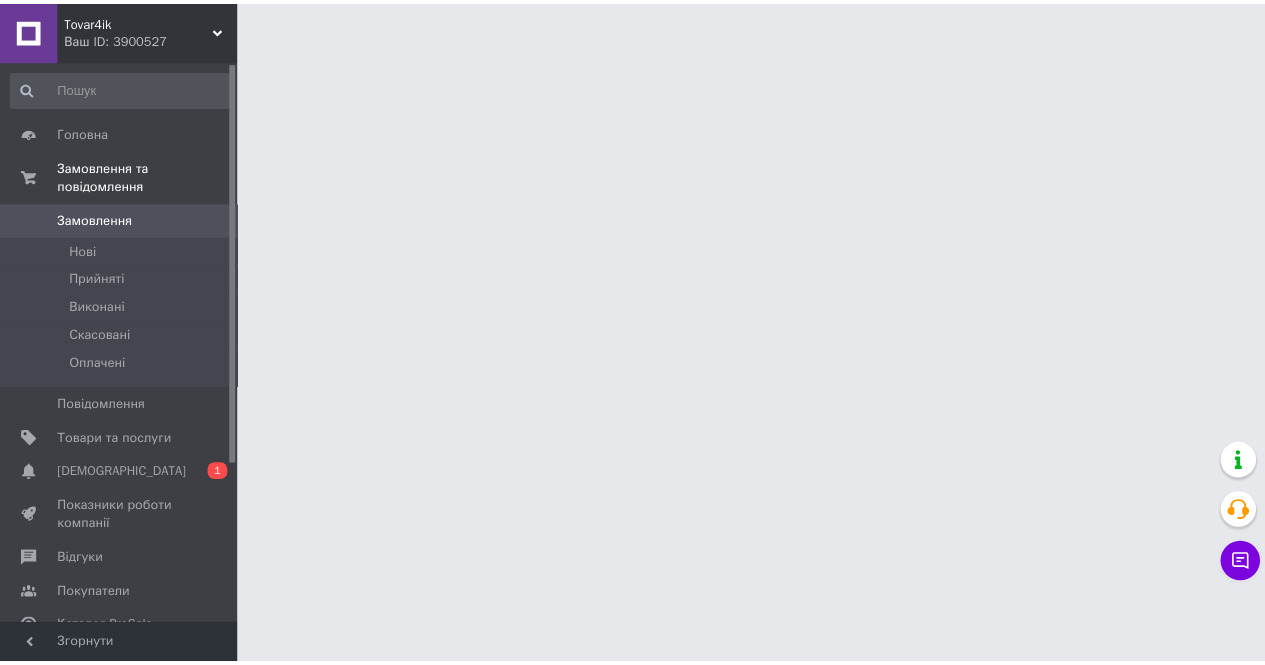 scroll, scrollTop: 0, scrollLeft: 0, axis: both 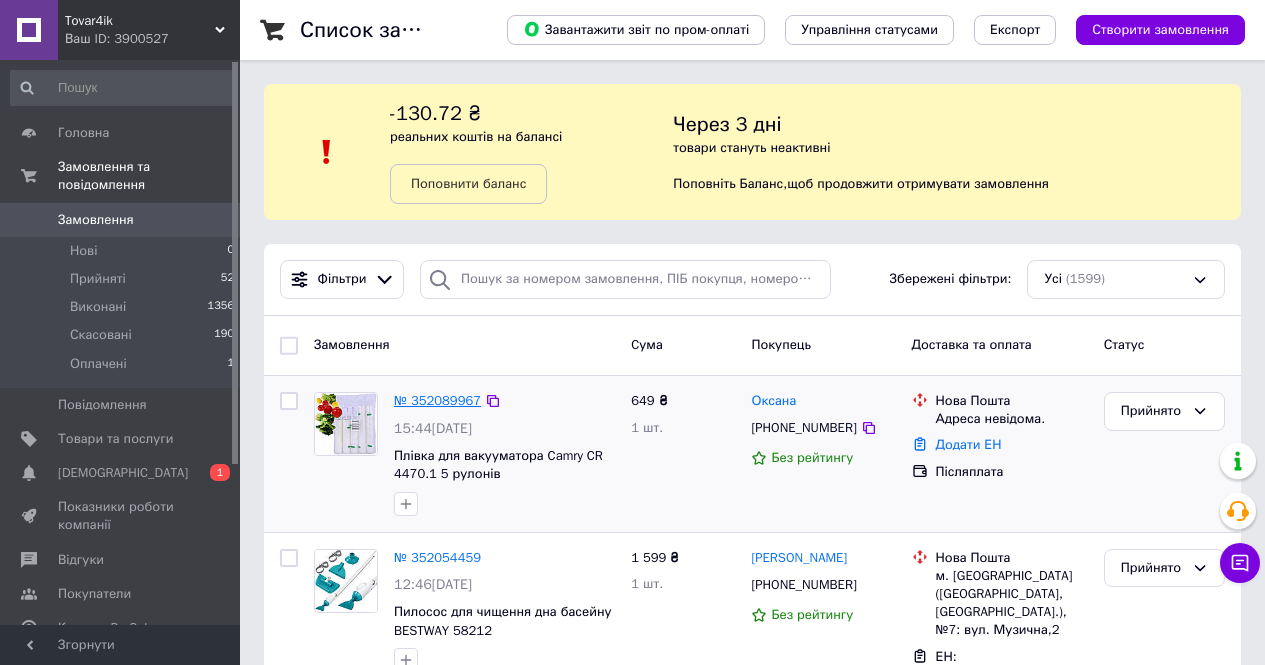 click on "№ 352089967" at bounding box center (437, 400) 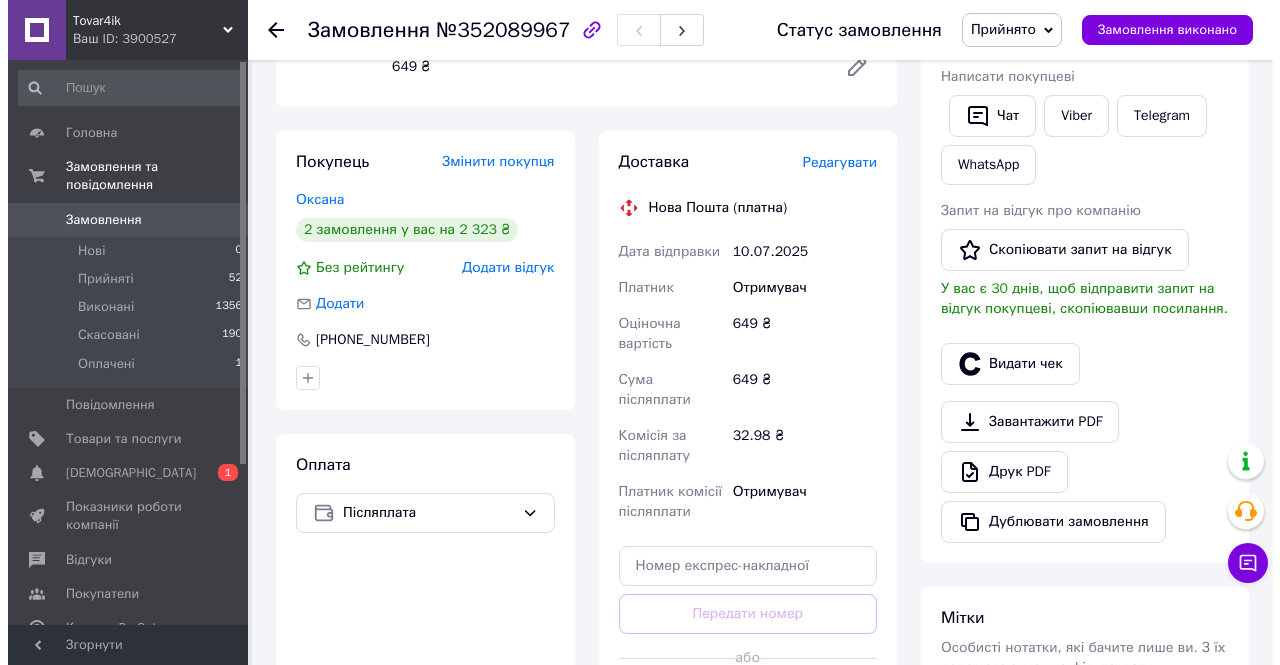 scroll, scrollTop: 400, scrollLeft: 0, axis: vertical 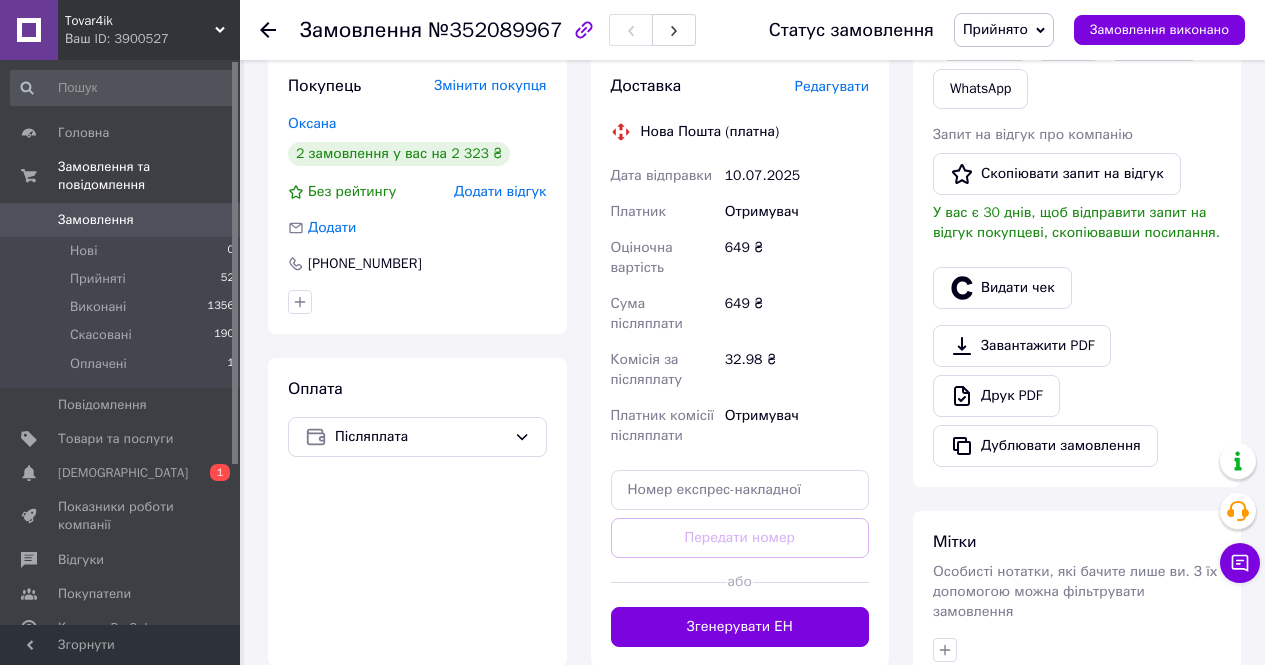 click on "Редагувати" at bounding box center [832, 86] 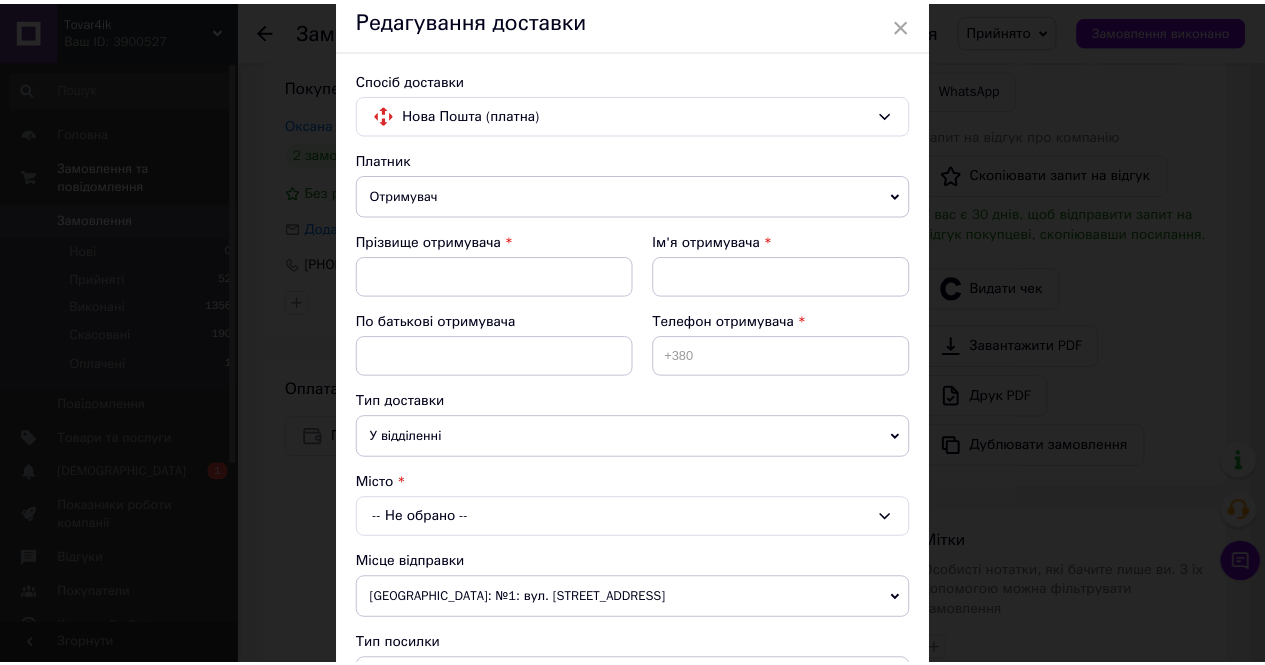 scroll, scrollTop: 0, scrollLeft: 0, axis: both 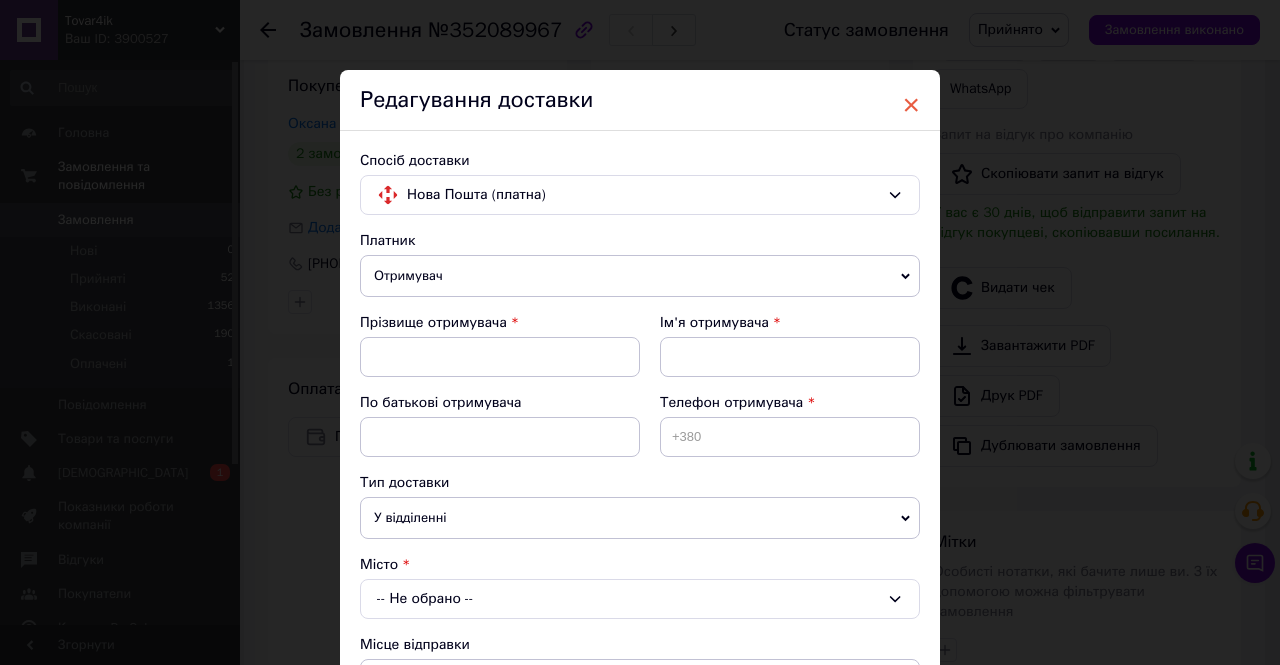 click on "×" at bounding box center (911, 105) 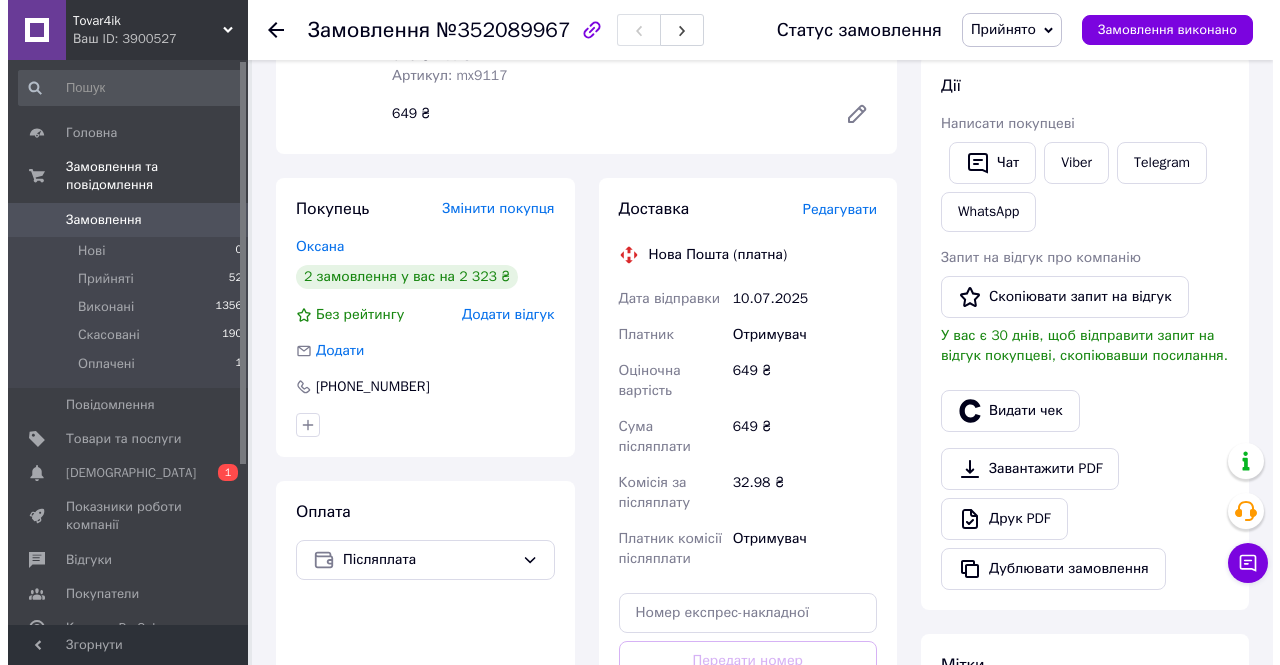 scroll, scrollTop: 300, scrollLeft: 0, axis: vertical 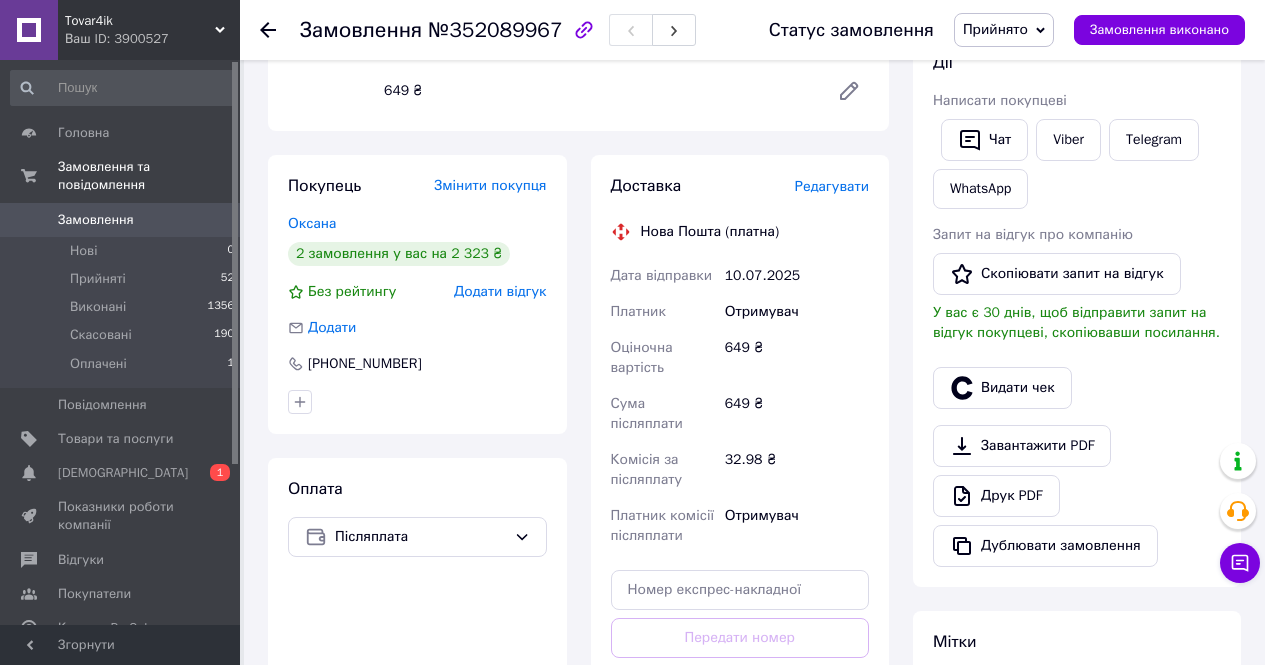 click on "Редагувати" at bounding box center (832, 186) 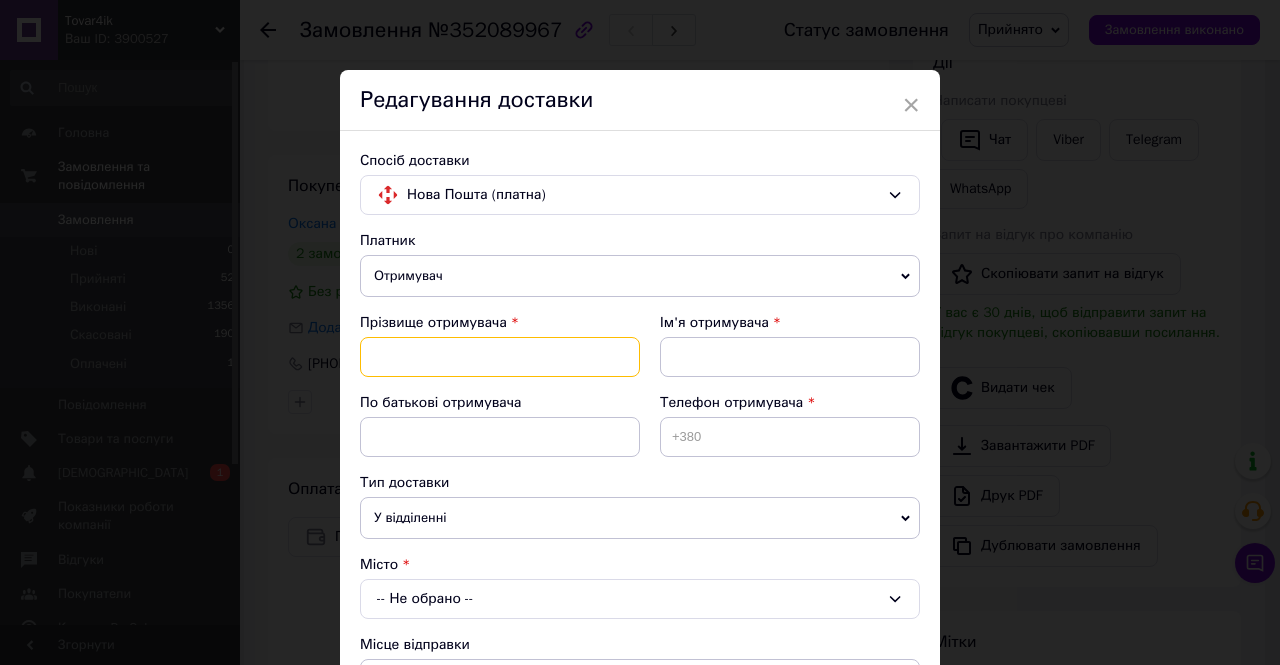 click at bounding box center [500, 357] 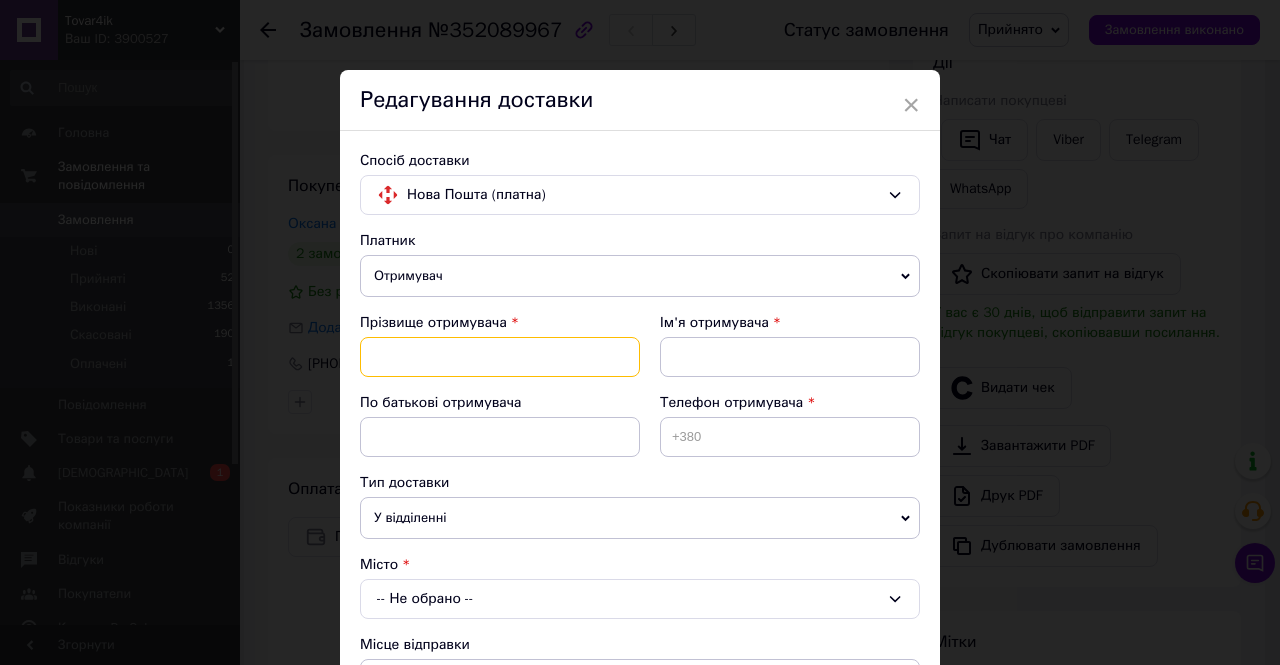 paste on "[PERSON_NAME]" 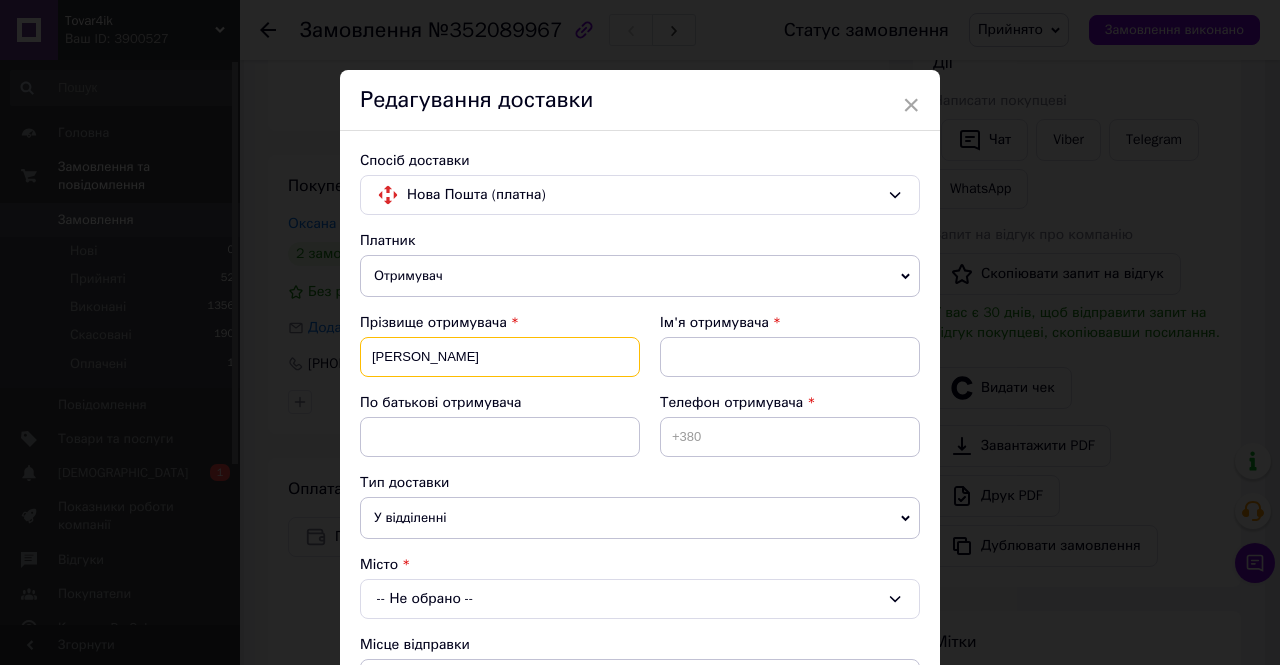 drag, startPoint x: 485, startPoint y: 351, endPoint x: 428, endPoint y: 349, distance: 57.035076 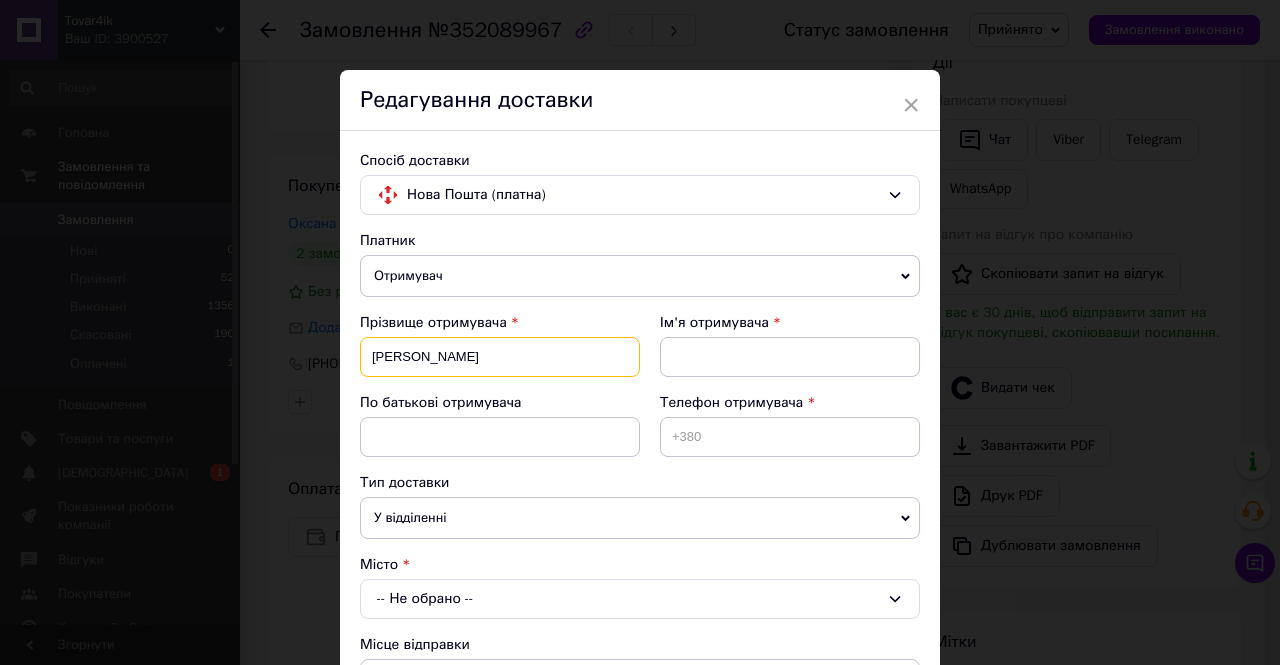 type on "[PERSON_NAME]" 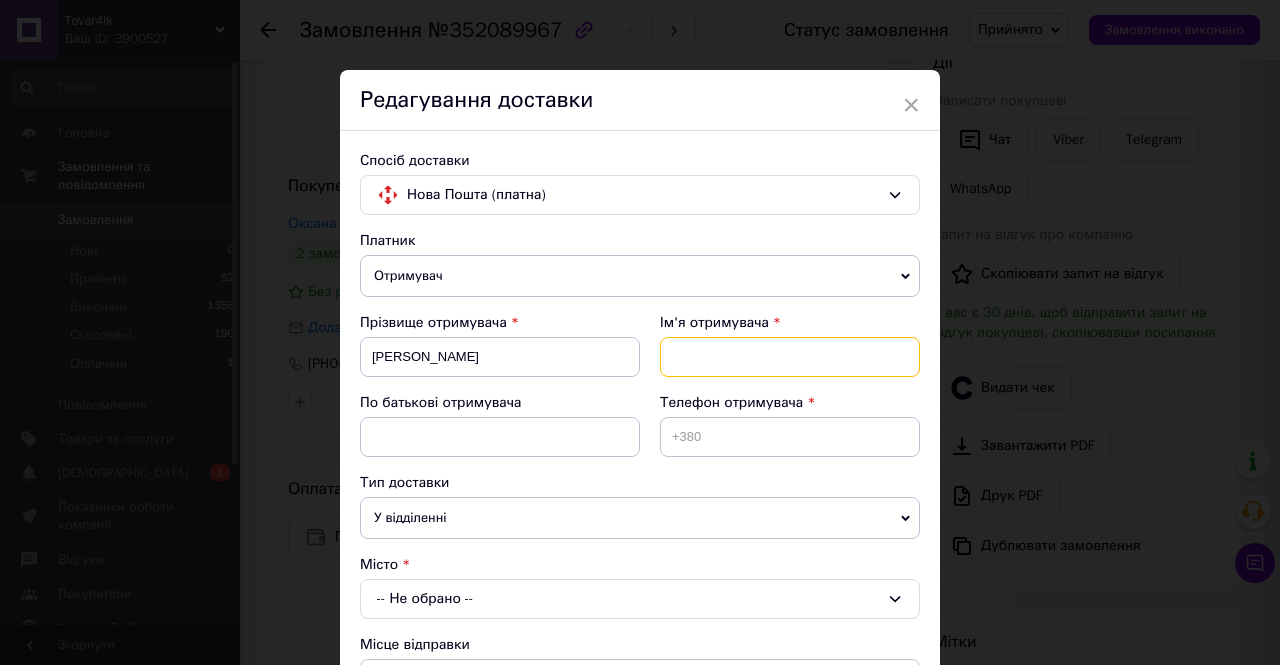 click at bounding box center [790, 357] 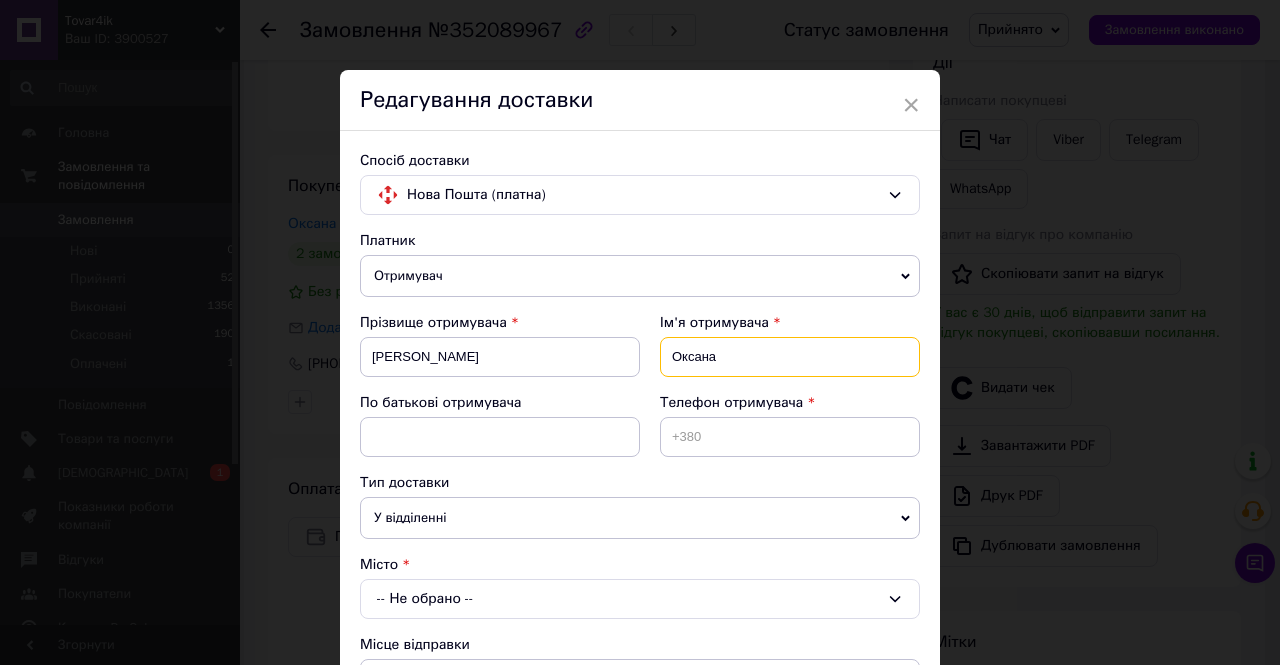 type on "Оксана" 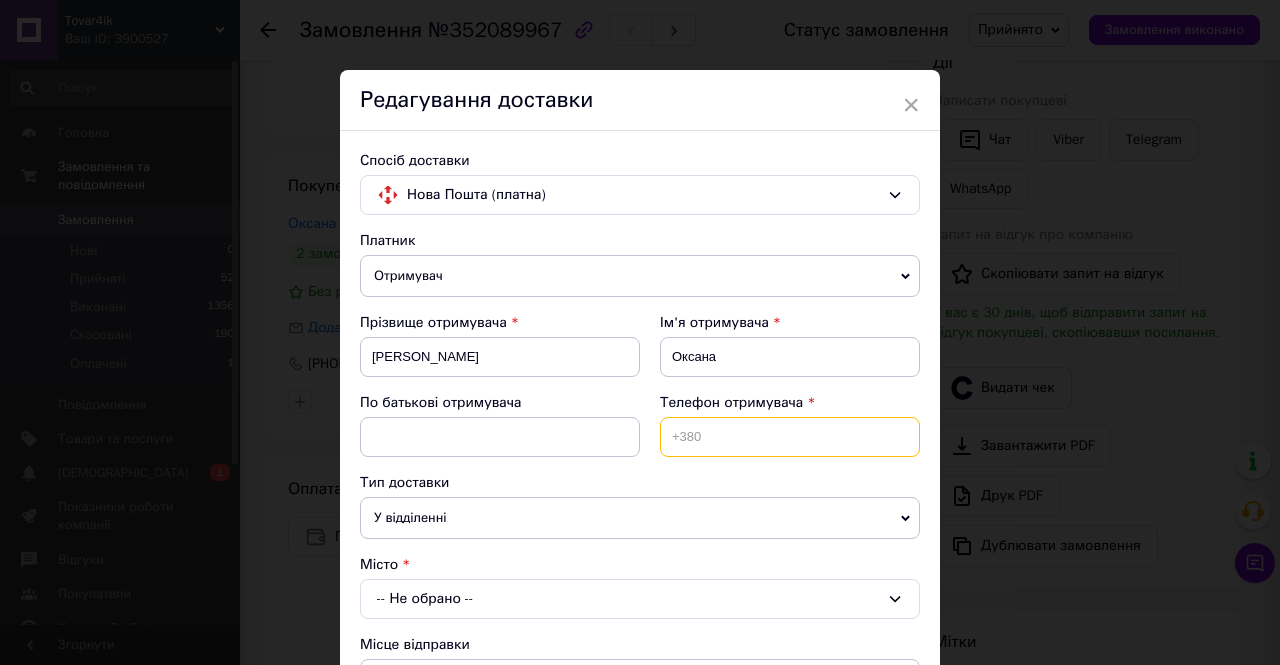 click at bounding box center [790, 437] 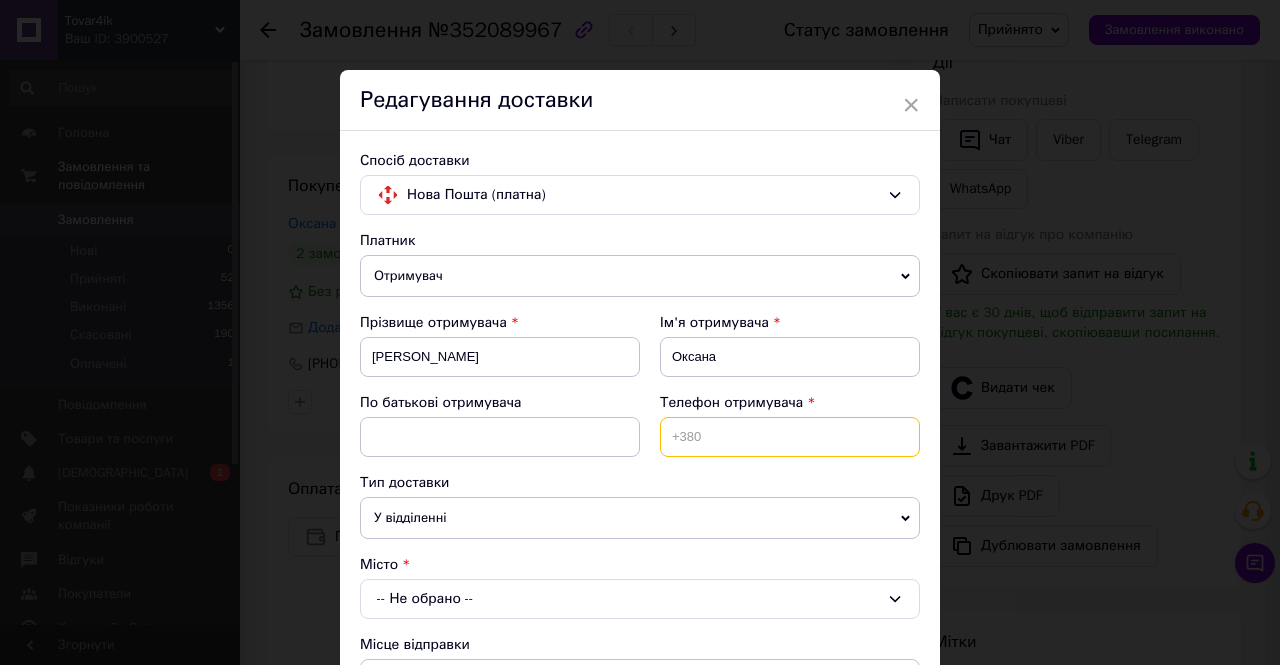 paste on "380671126828" 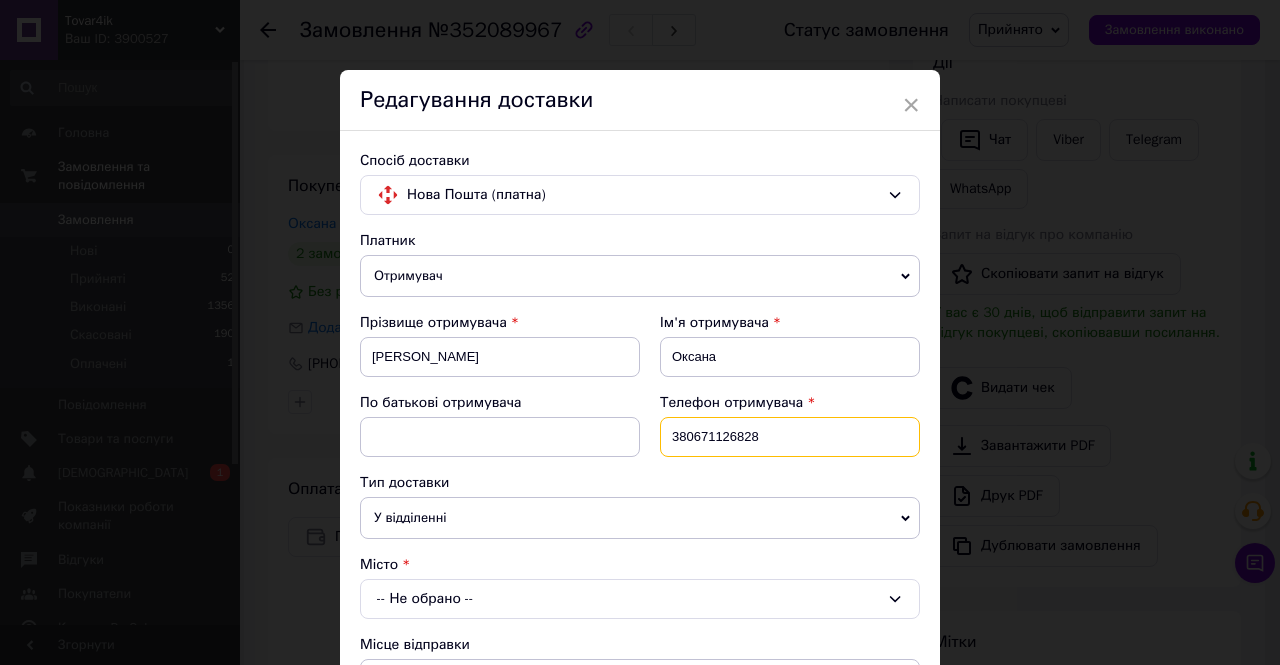 type on "380671126828" 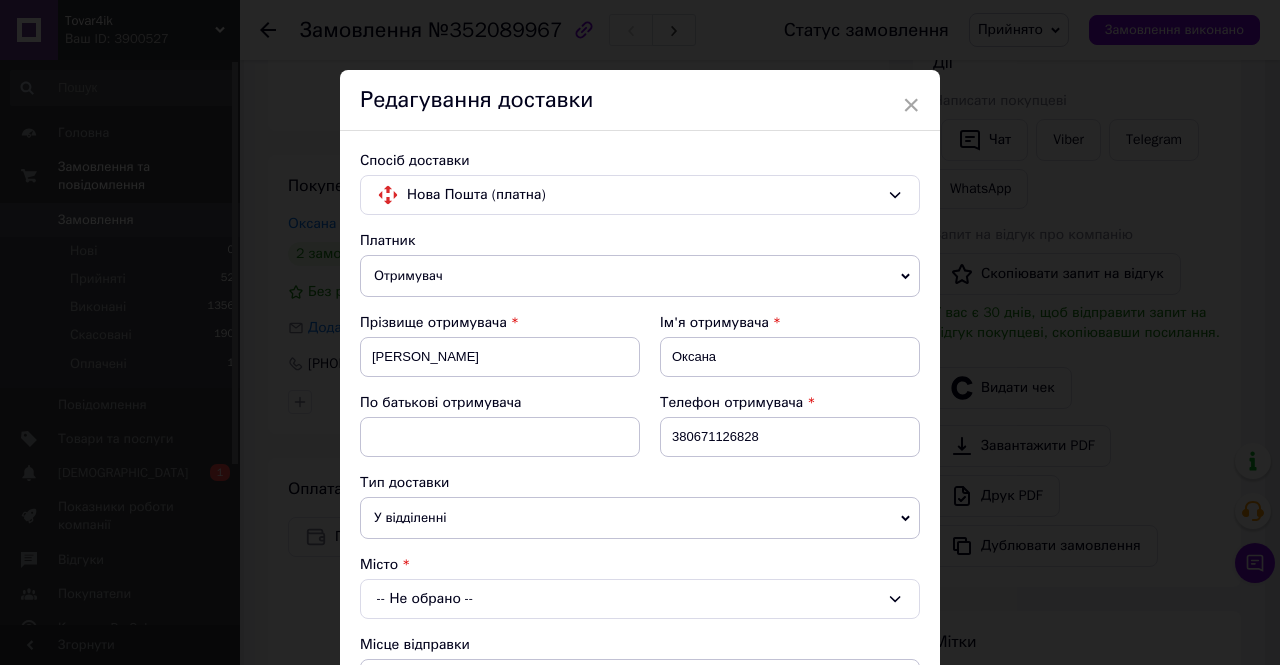 click on "У відділенні" at bounding box center [640, 518] 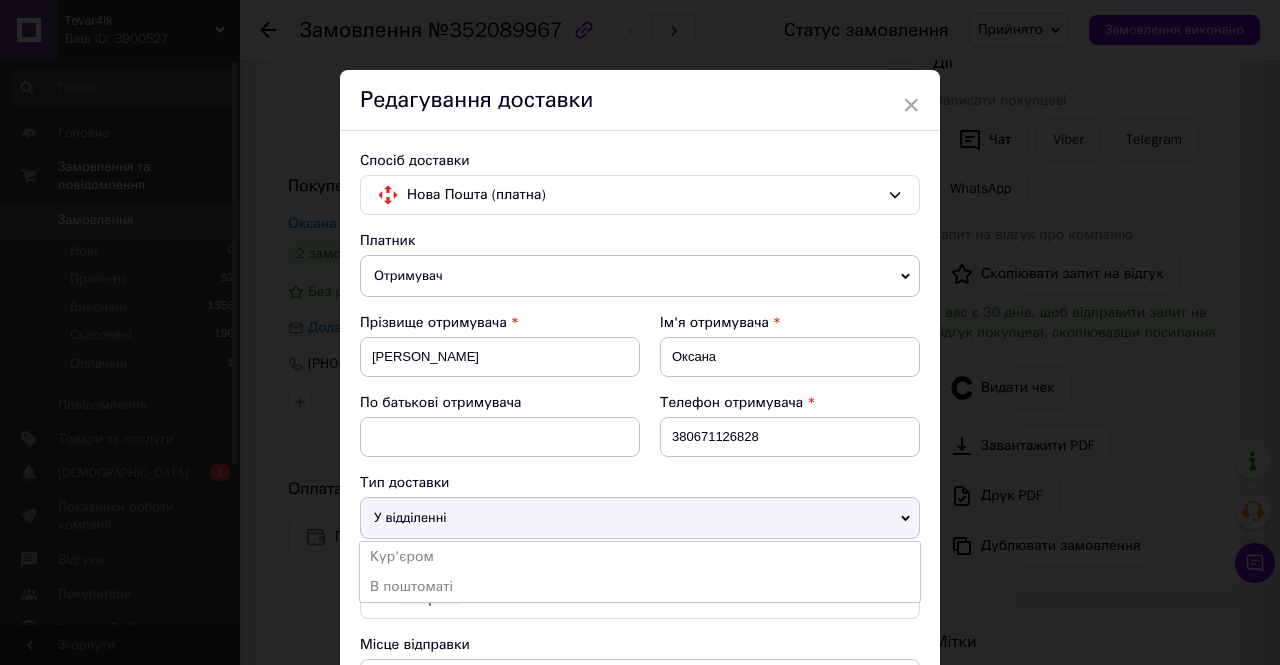 click on "По батькові отримувача" at bounding box center (500, 433) 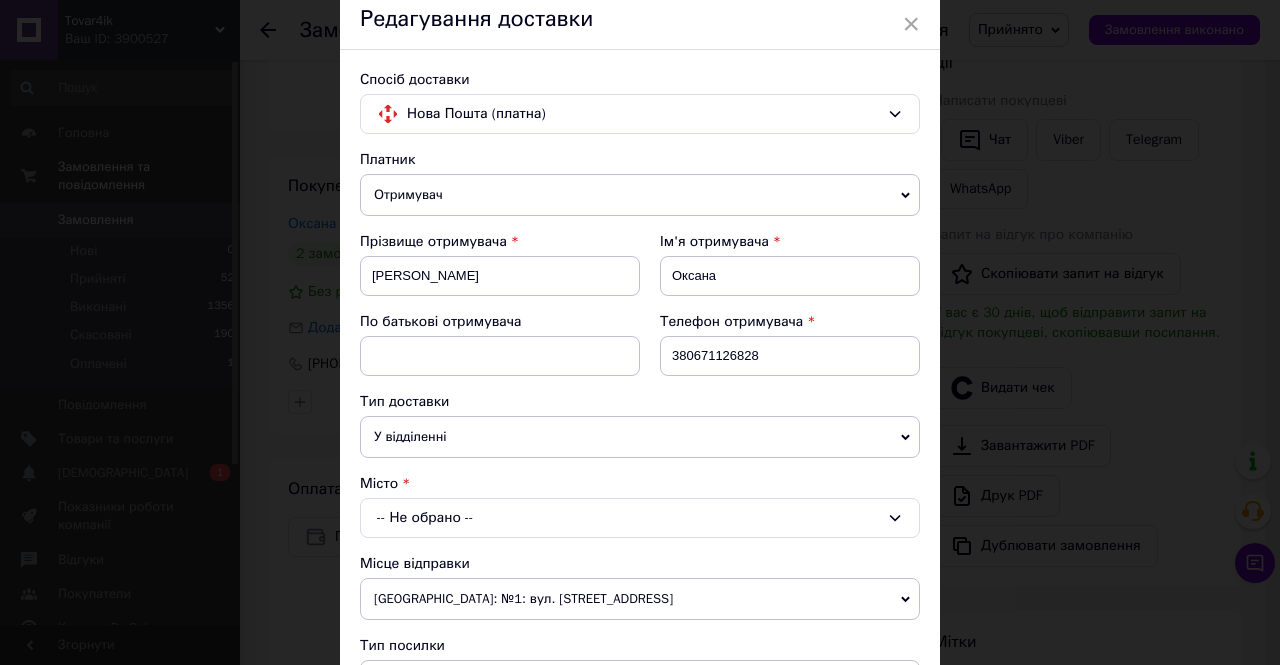 scroll, scrollTop: 100, scrollLeft: 0, axis: vertical 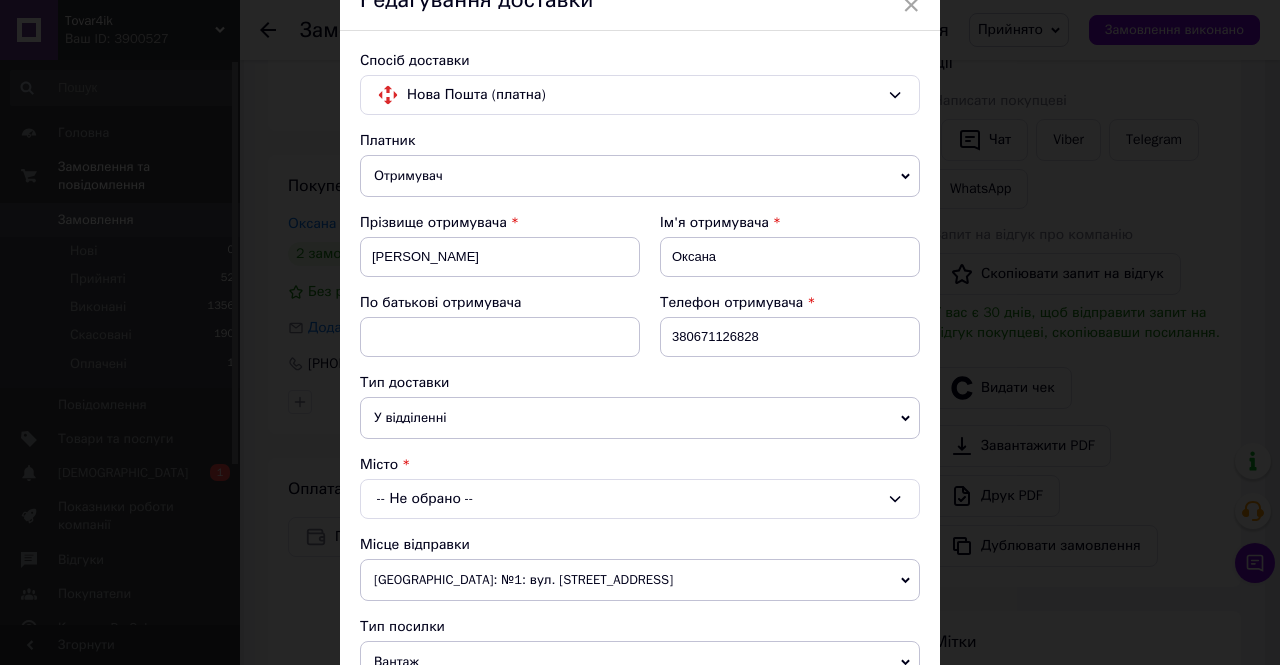 click on "-- Не обрано --" at bounding box center [640, 499] 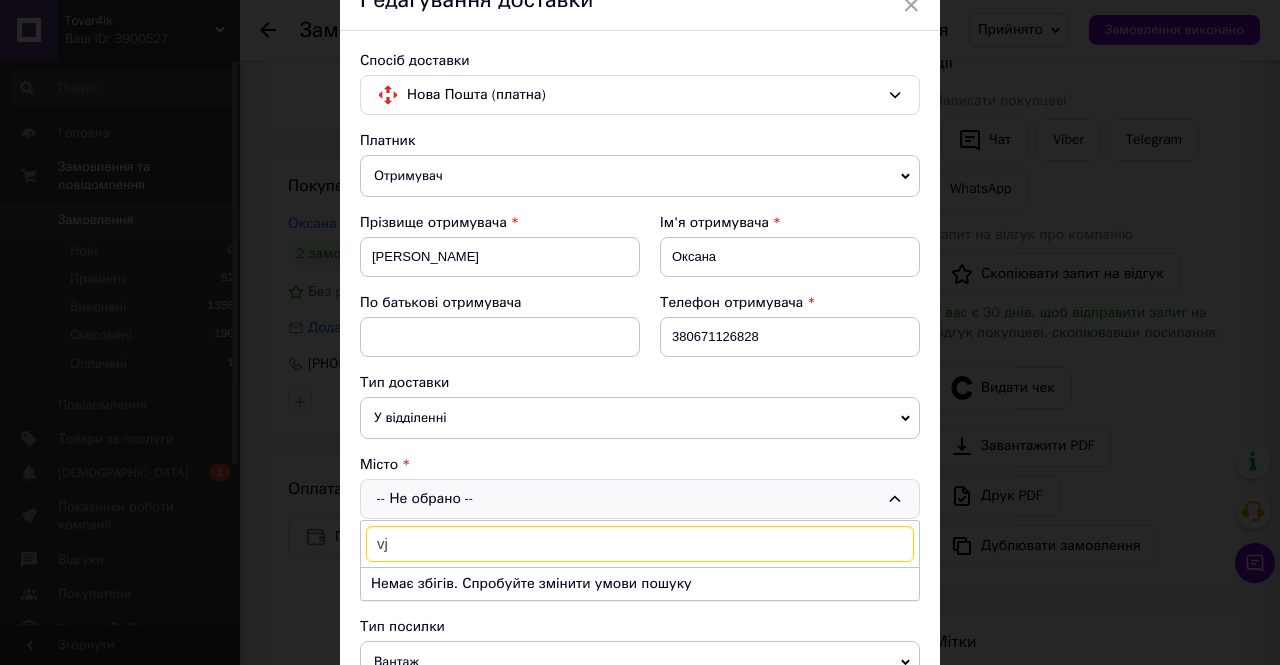 type on "v" 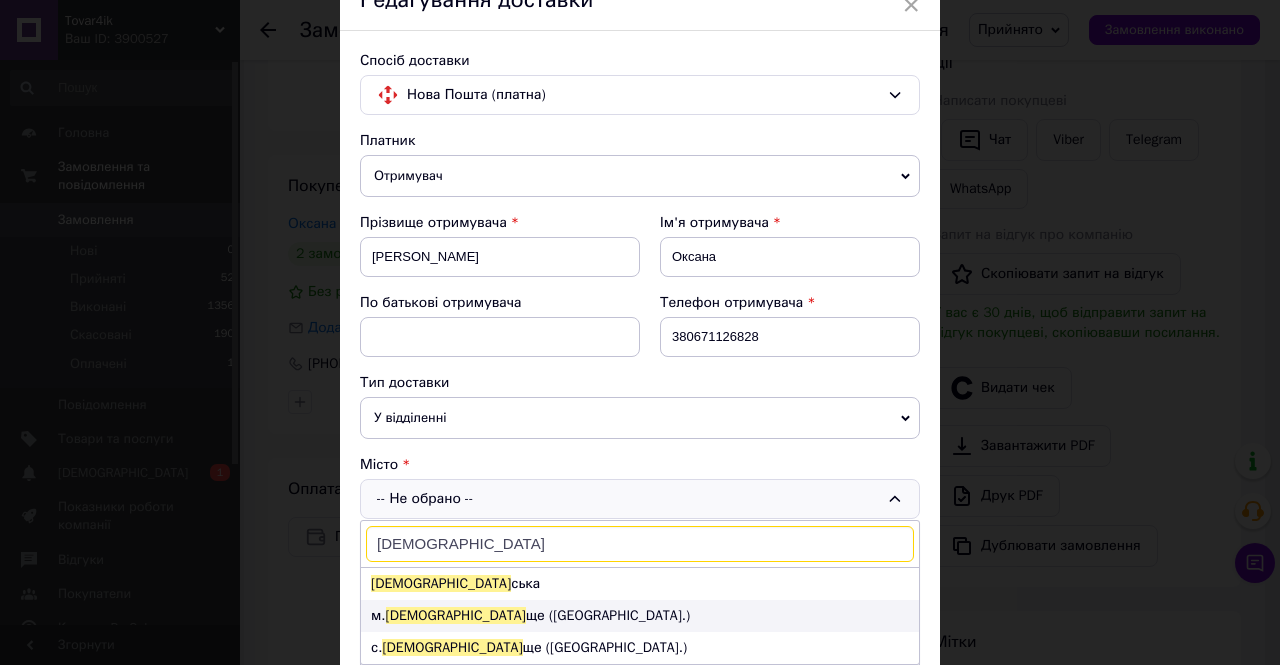 type on "[DEMOGRAPHIC_DATA]" 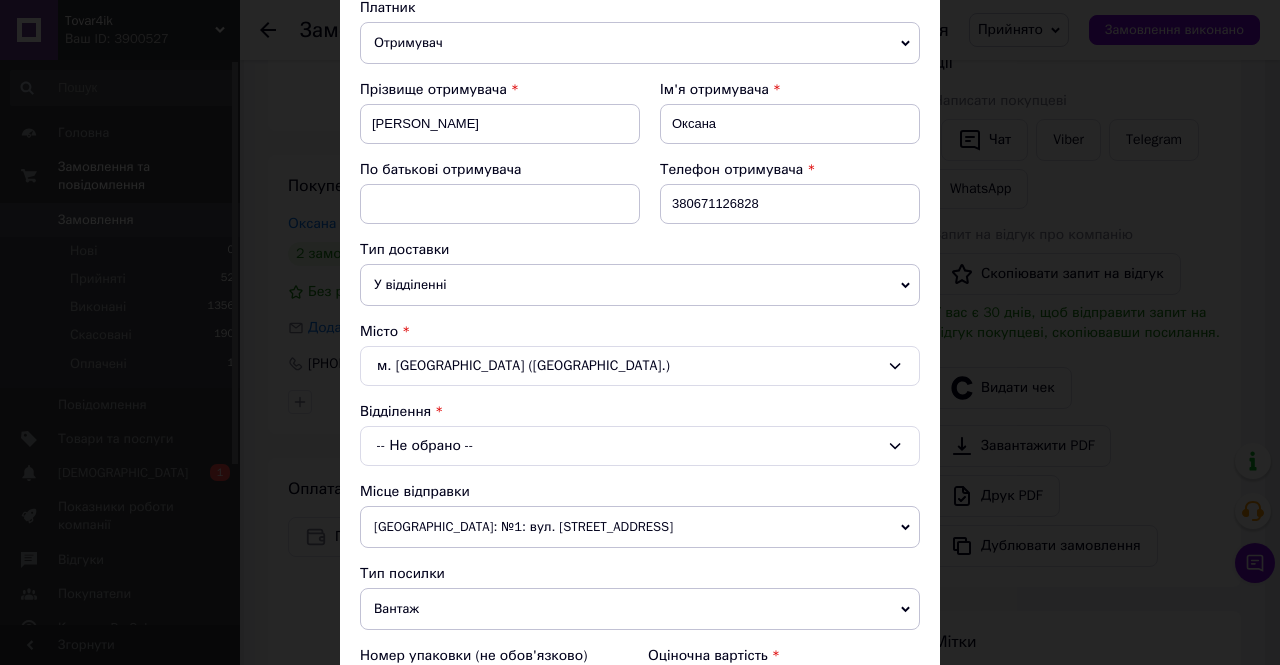 scroll, scrollTop: 300, scrollLeft: 0, axis: vertical 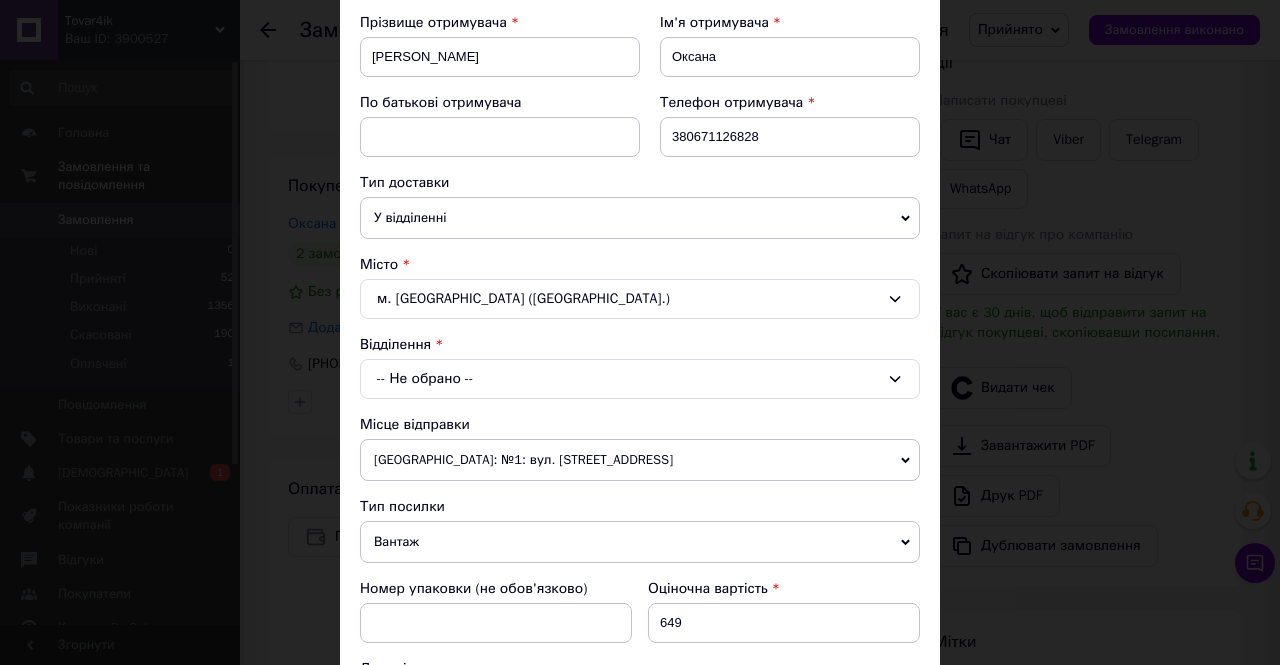 click on "-- Не обрано --" at bounding box center [640, 379] 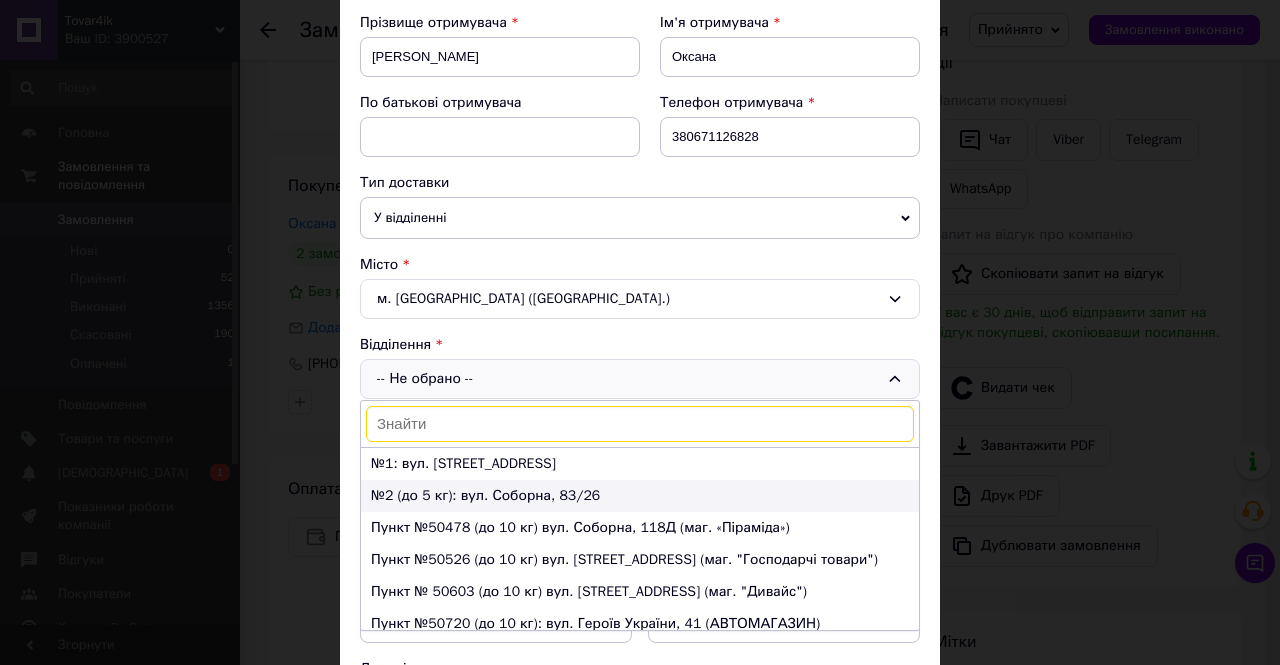 click on "№2 (до 5 кг): вул. Соборна, 83/26" at bounding box center [640, 496] 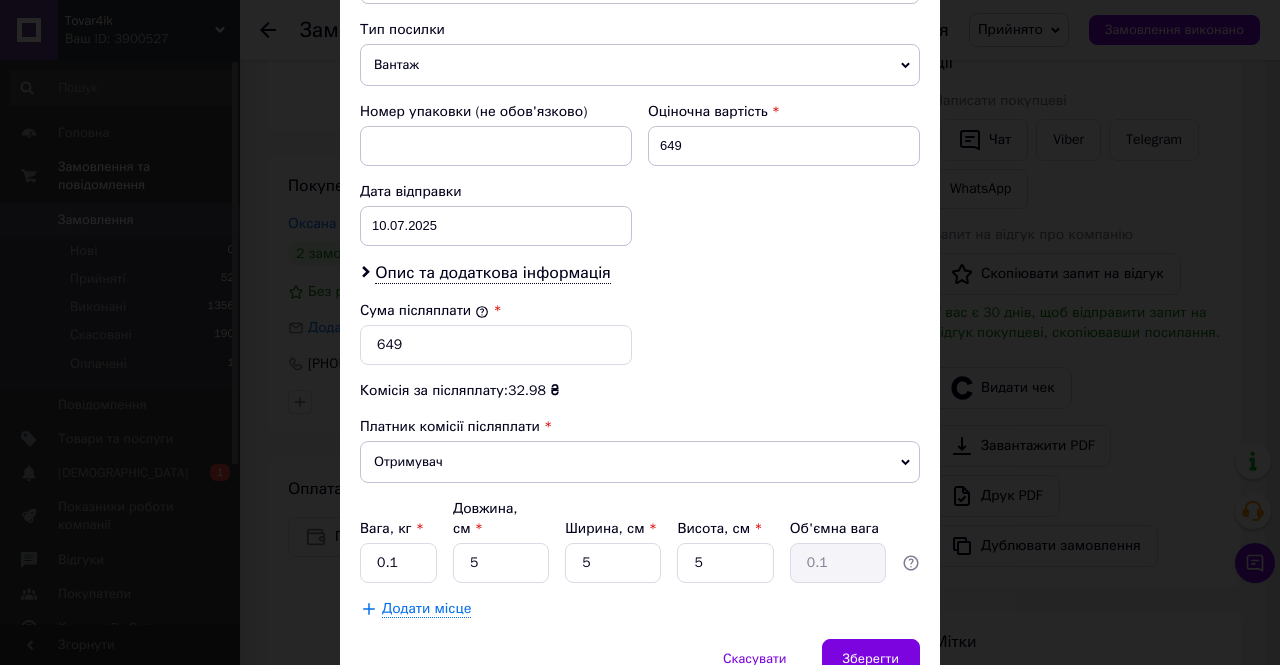 scroll, scrollTop: 800, scrollLeft: 0, axis: vertical 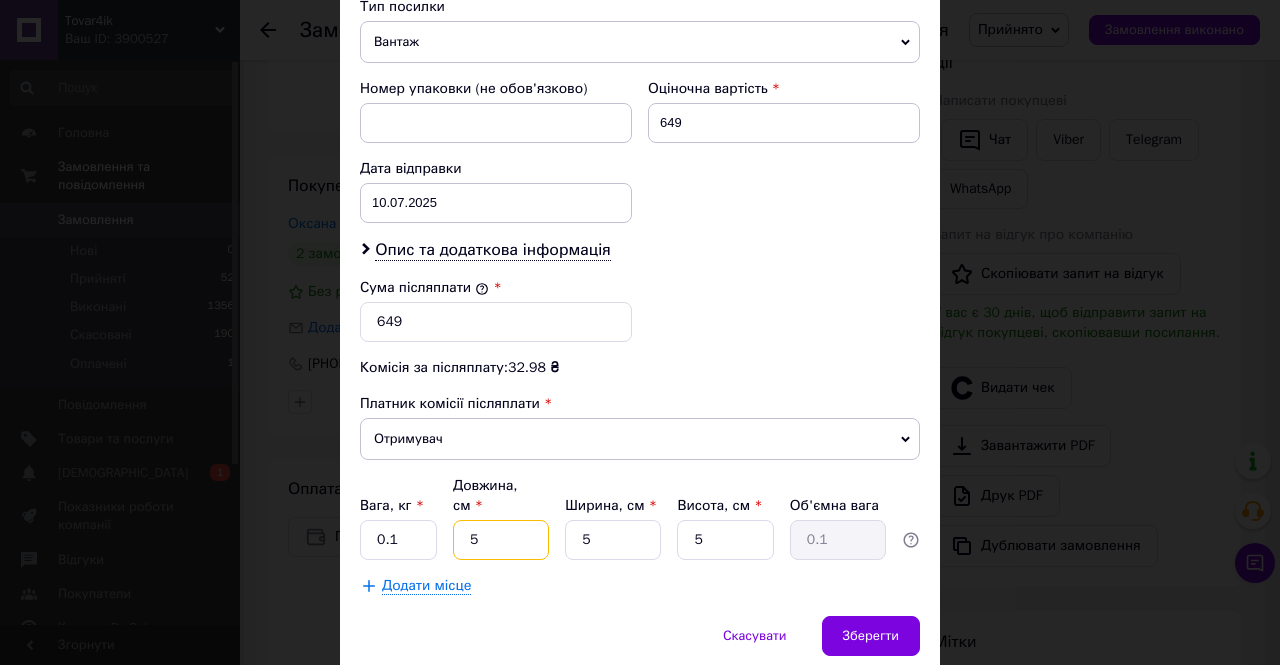 drag, startPoint x: 471, startPoint y: 527, endPoint x: 457, endPoint y: 526, distance: 14.035668 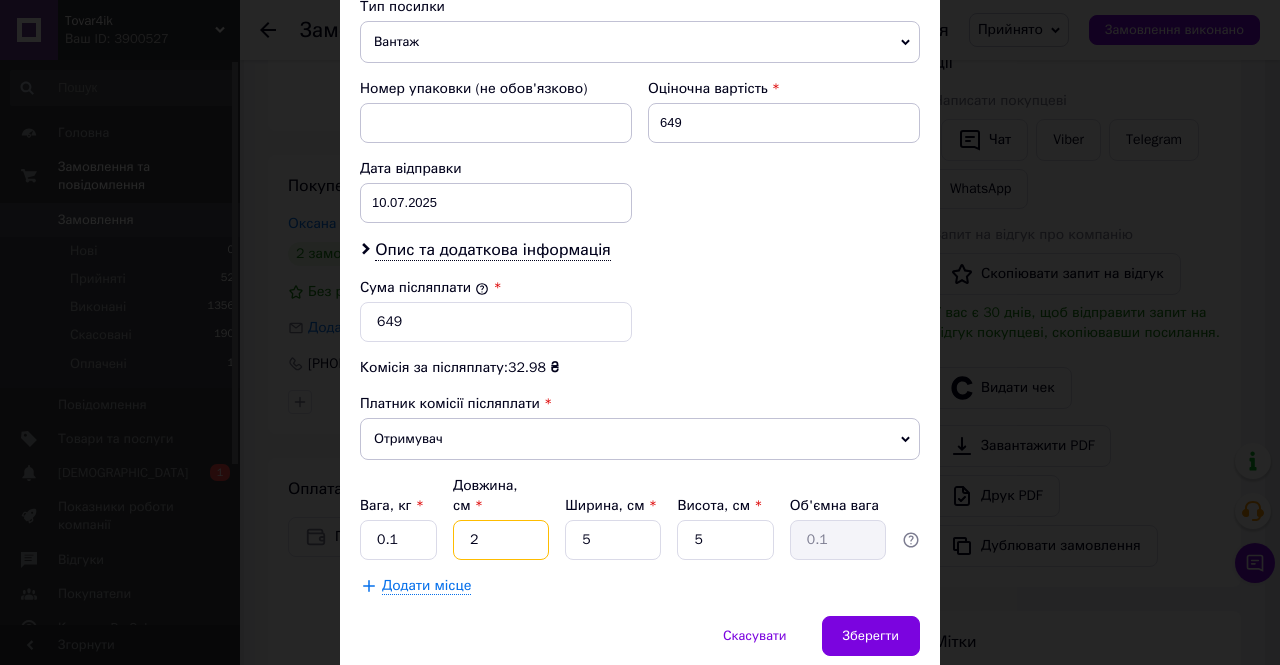 type on "20" 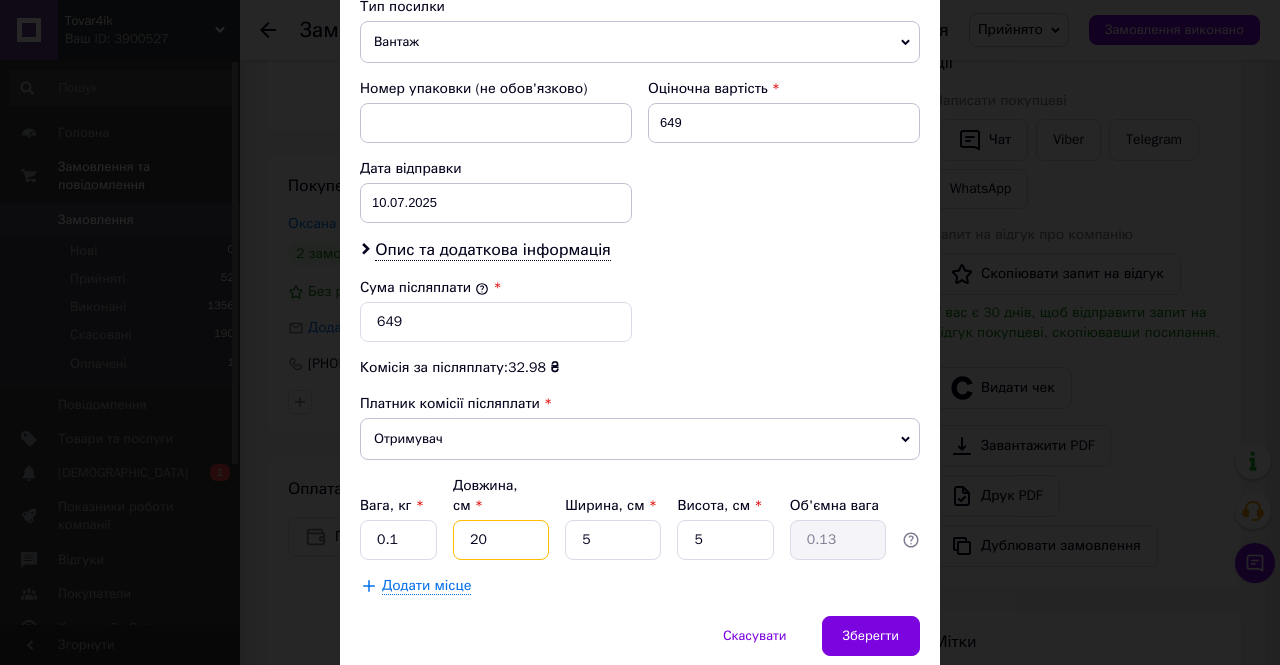 type on "20" 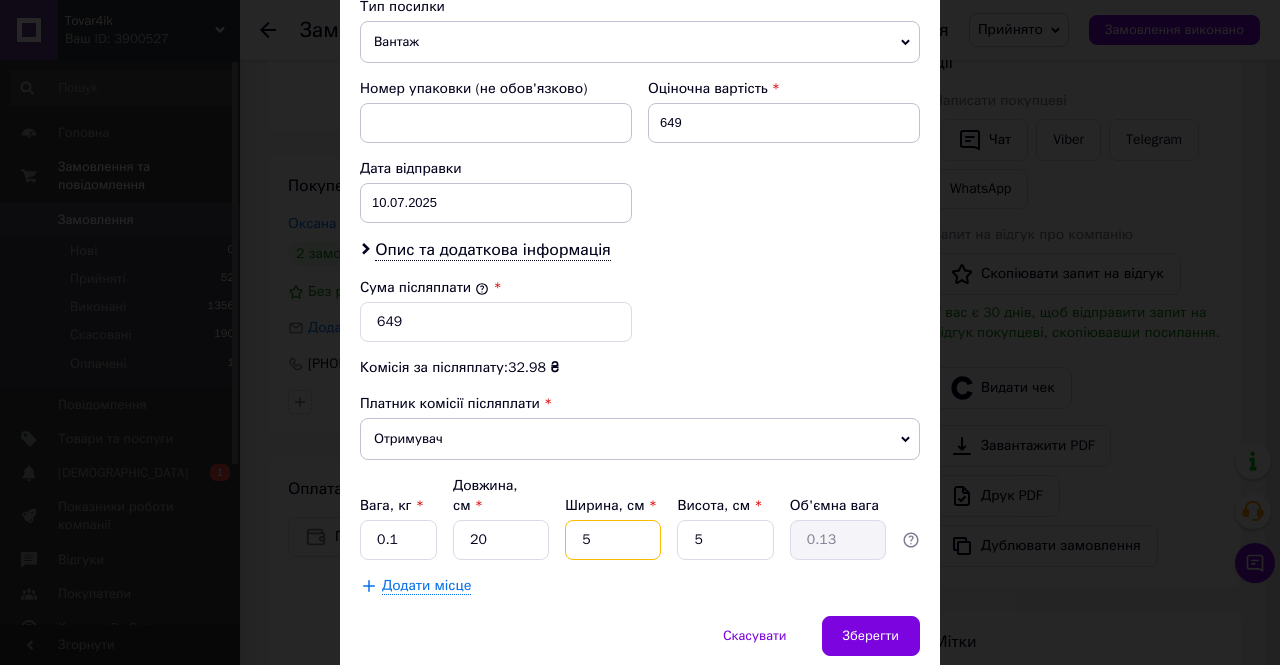 drag, startPoint x: 522, startPoint y: 500, endPoint x: 488, endPoint y: 484, distance: 37.576588 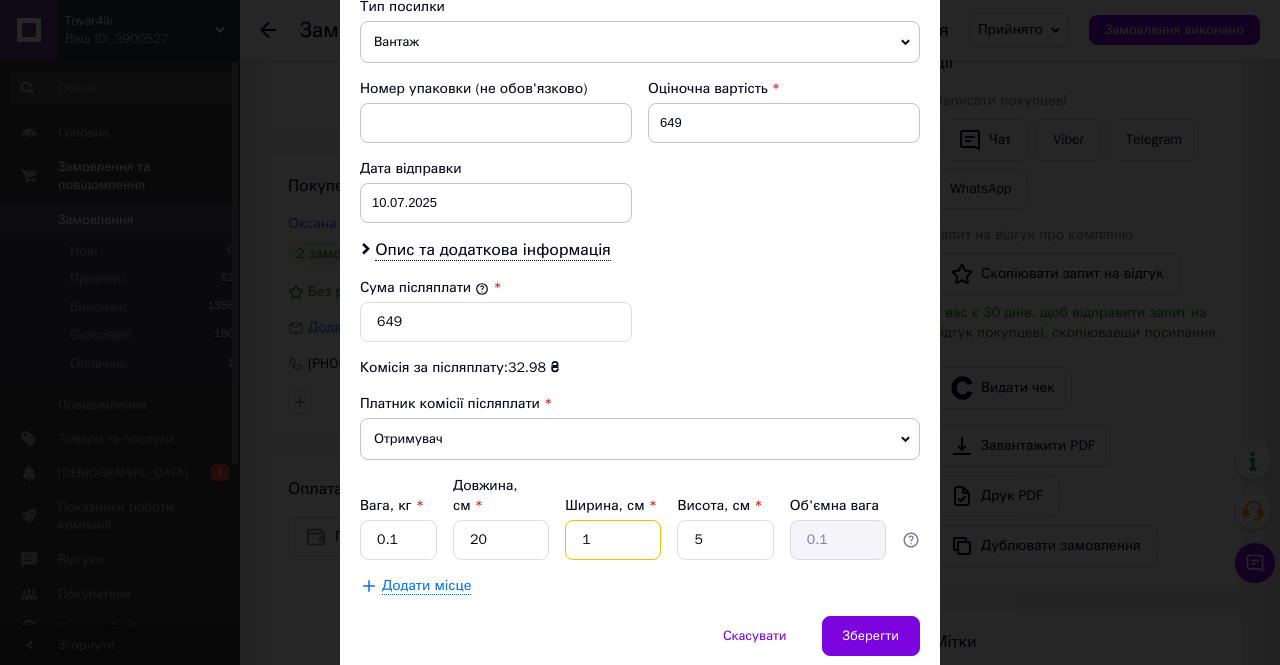 type on "15" 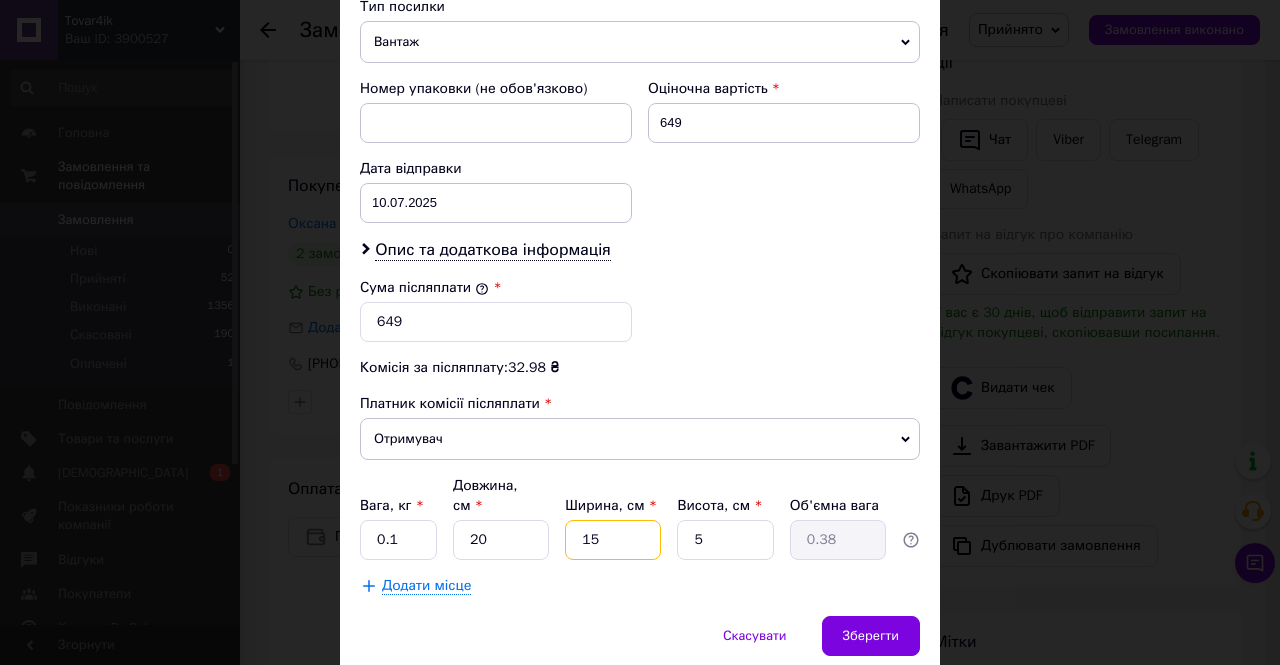 type on "15" 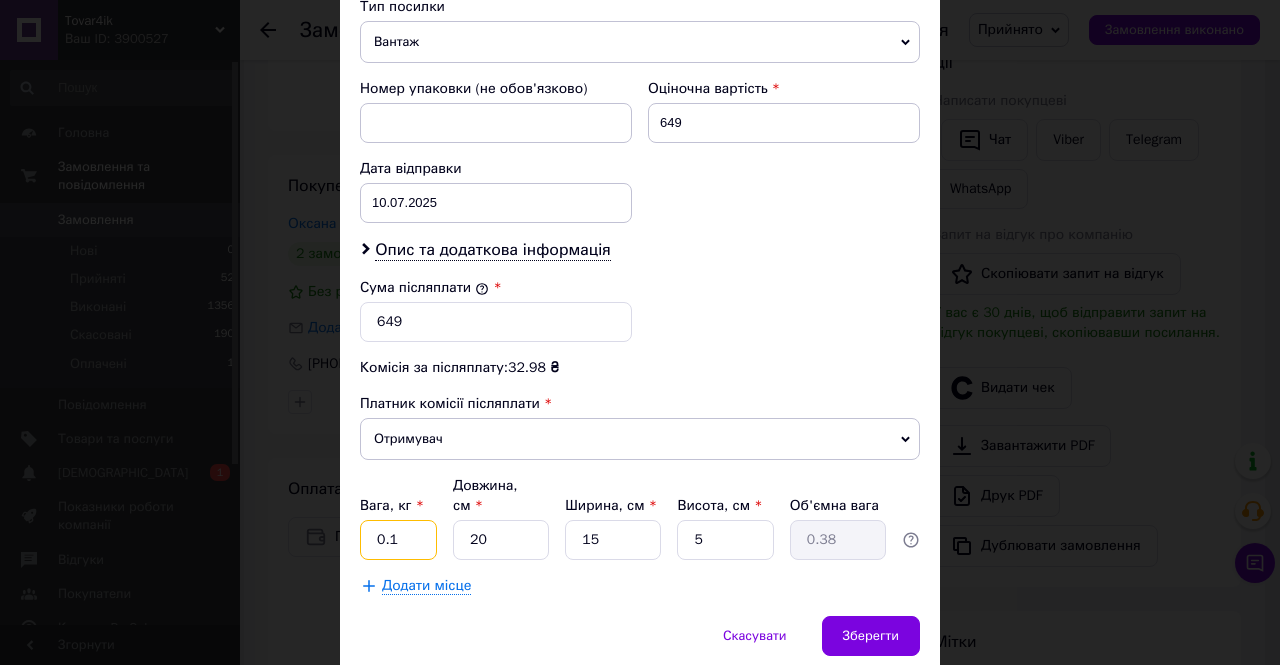 click on "0.1" at bounding box center [398, 540] 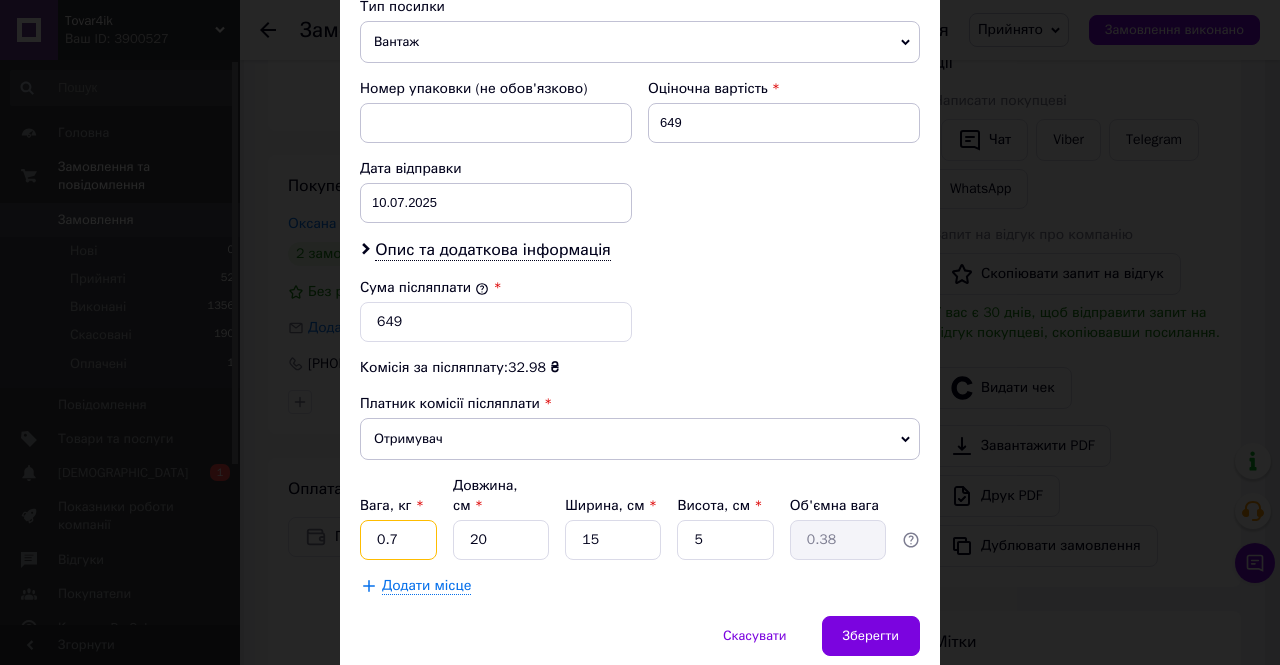 type on "0.75" 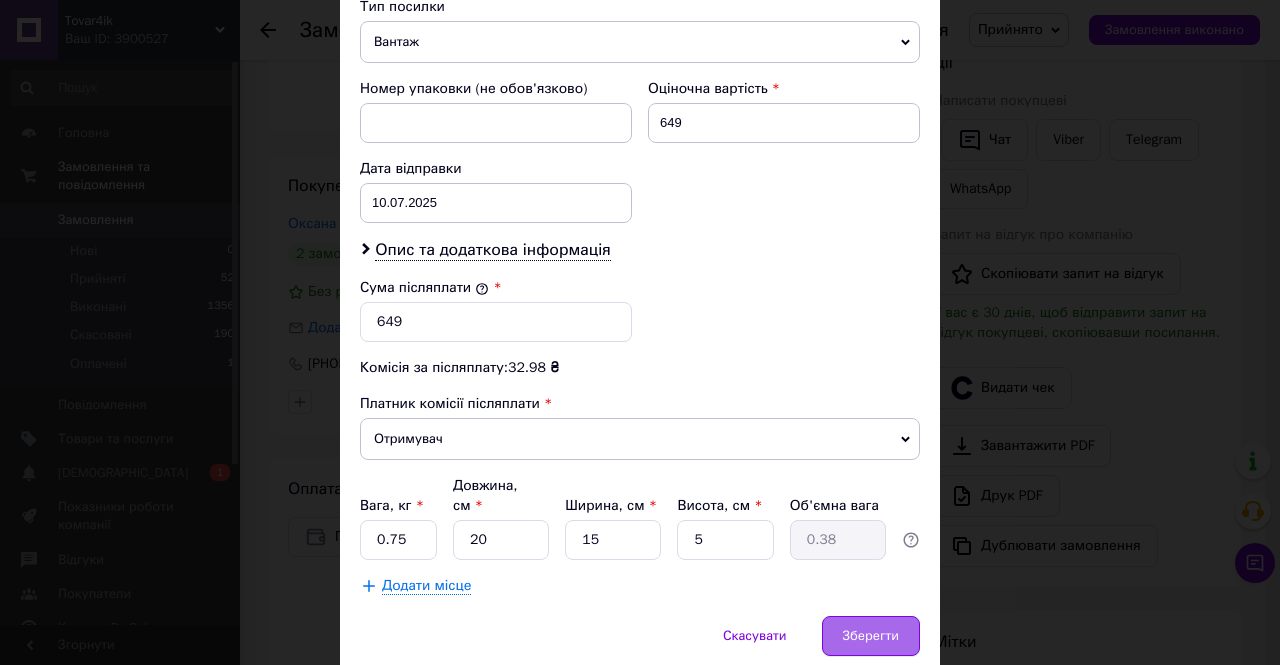click on "Зберегти" at bounding box center [871, 636] 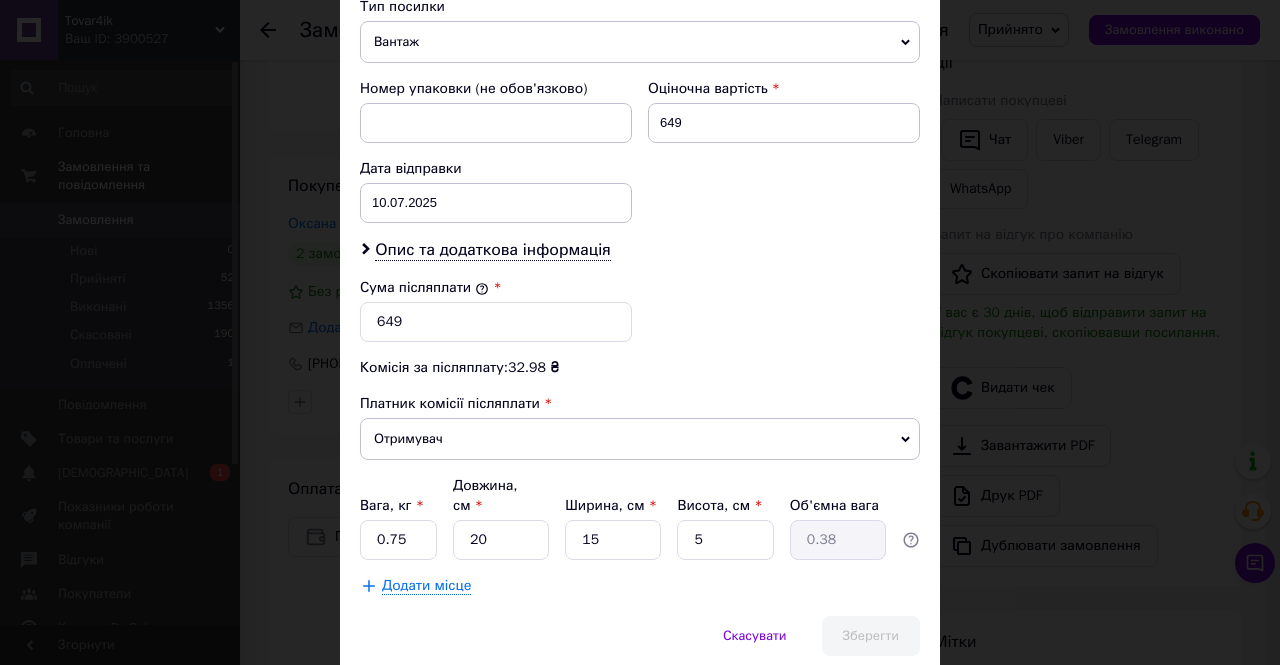 scroll, scrollTop: 114, scrollLeft: 0, axis: vertical 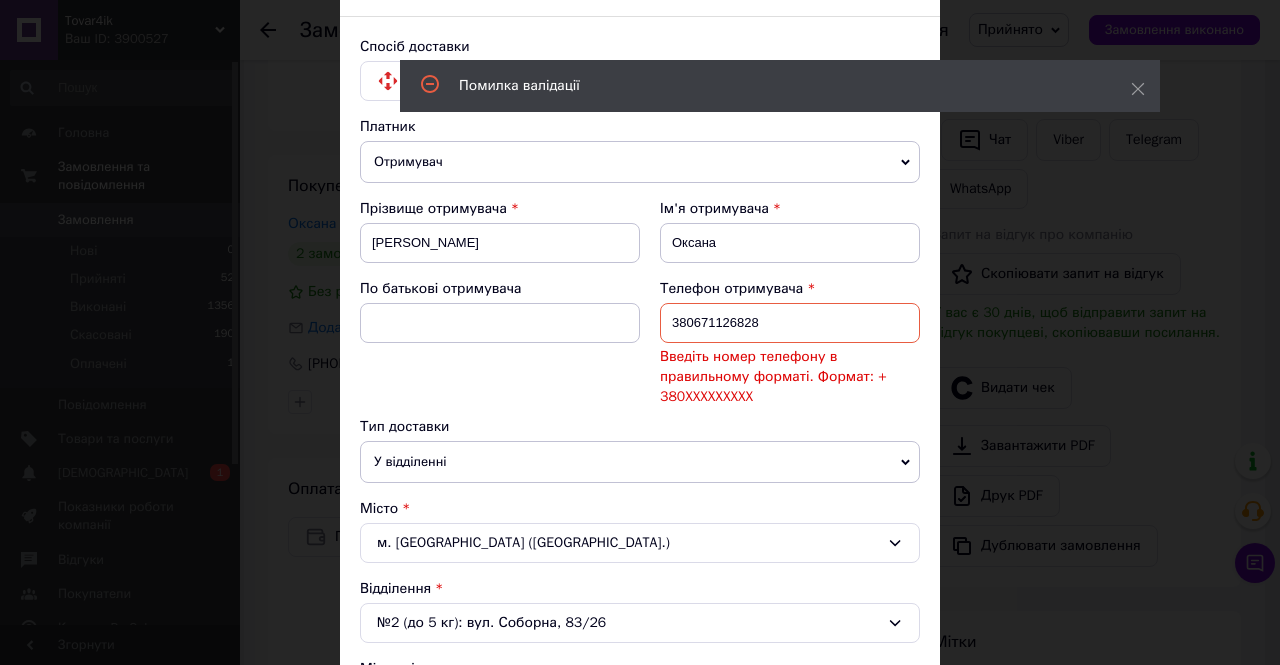 click on "380671126828" at bounding box center (790, 323) 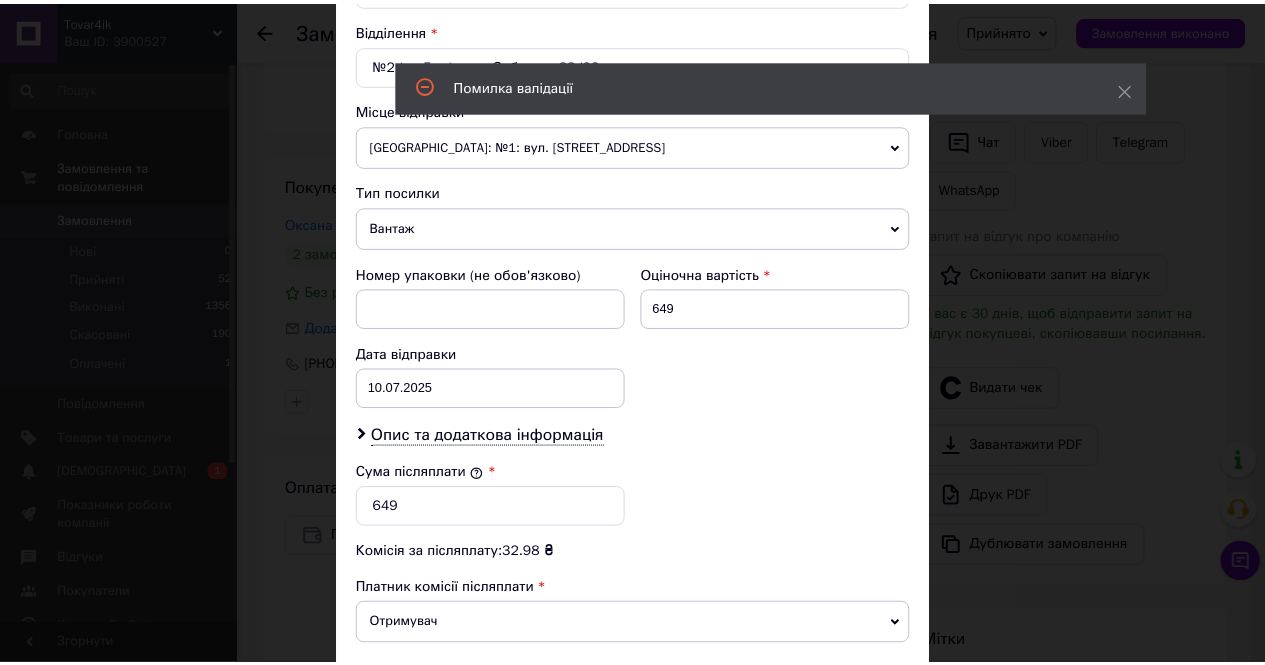 scroll, scrollTop: 861, scrollLeft: 0, axis: vertical 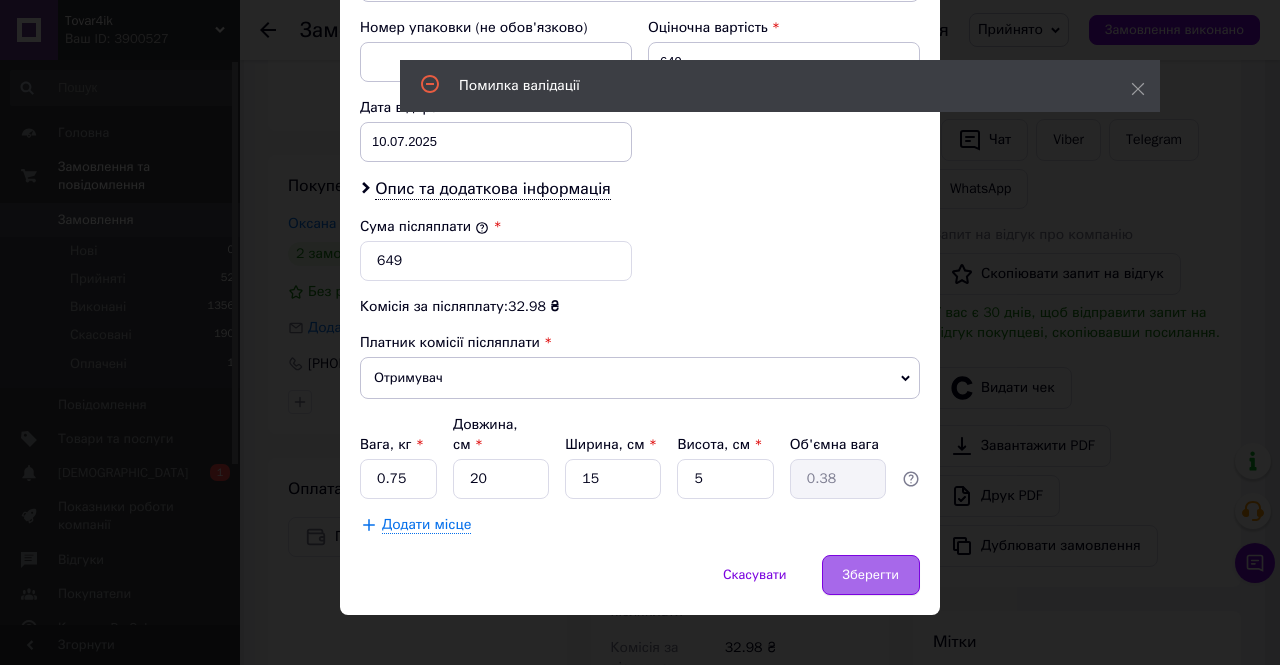 type on "[PHONE_NUMBER]" 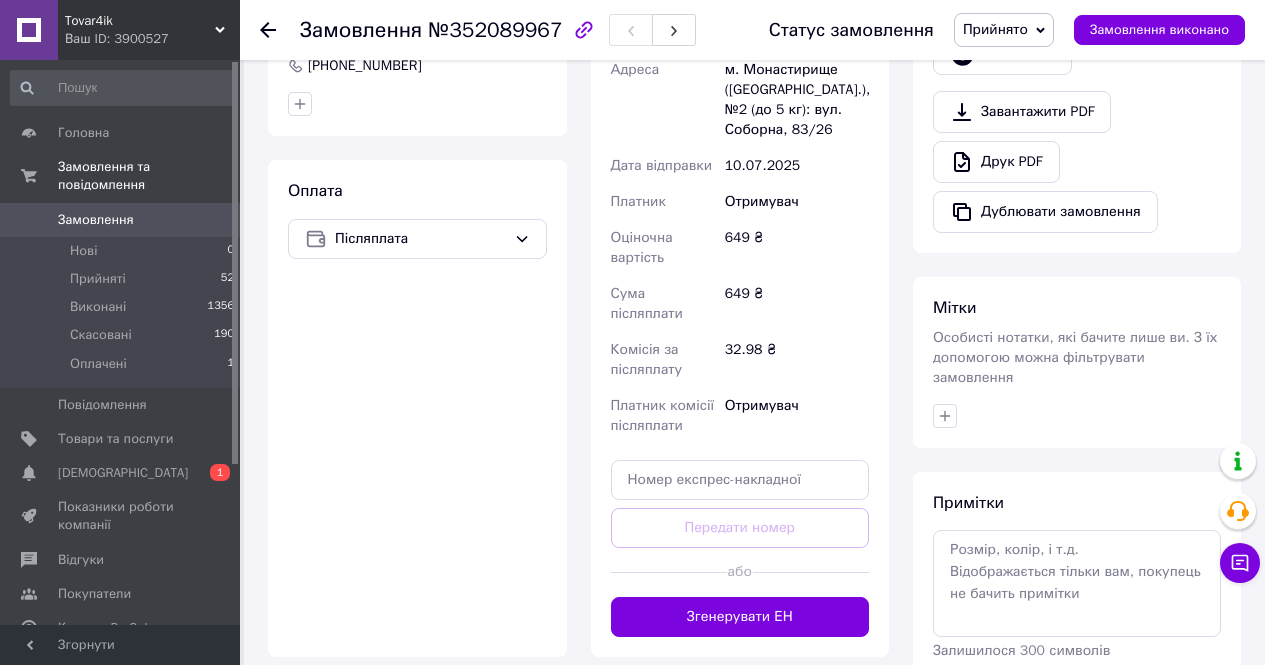 scroll, scrollTop: 600, scrollLeft: 0, axis: vertical 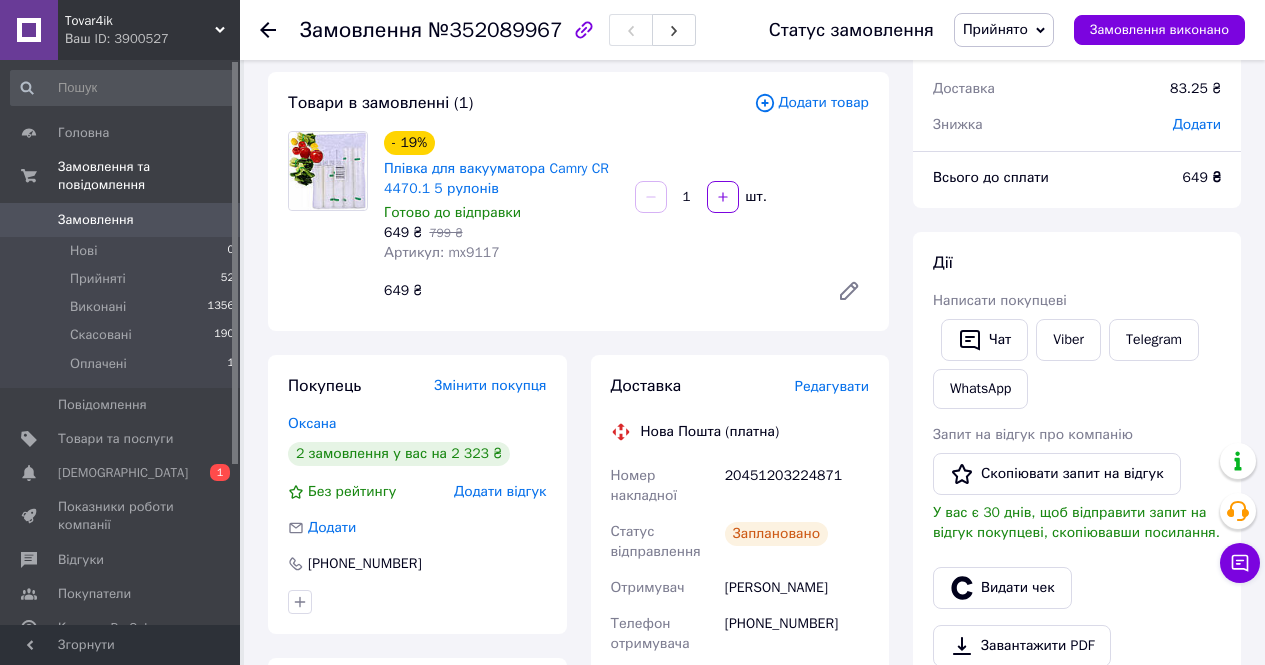 click on "Замовлення" at bounding box center [96, 220] 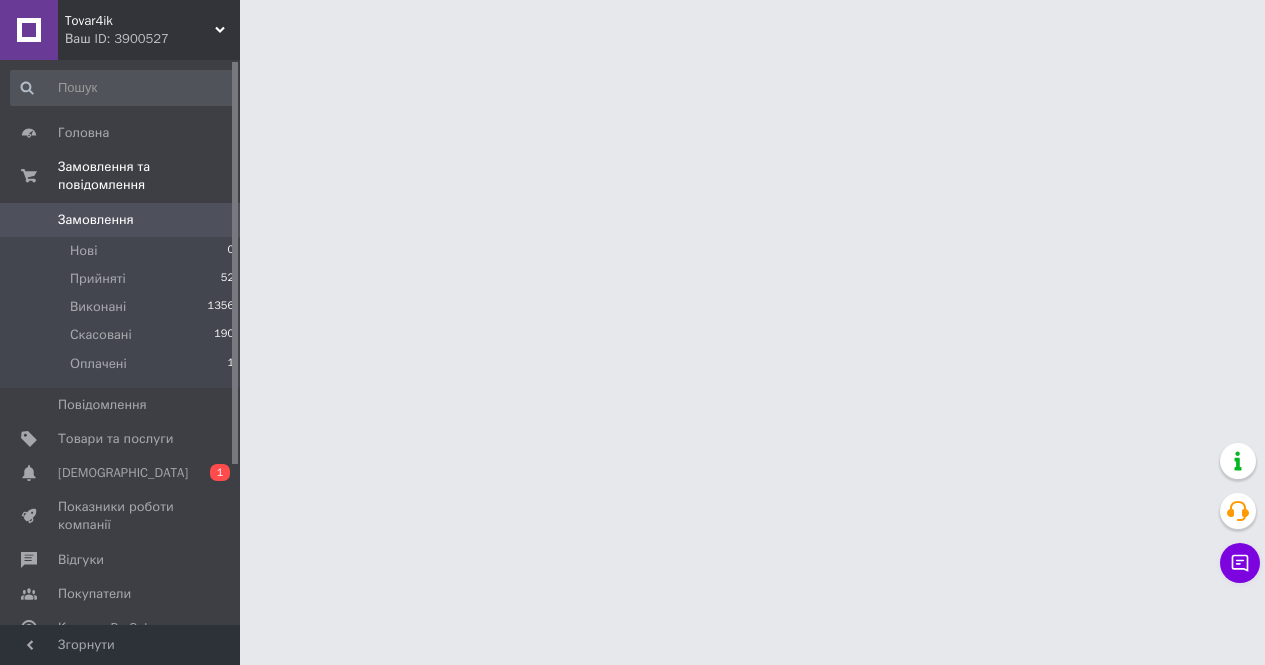 scroll, scrollTop: 0, scrollLeft: 0, axis: both 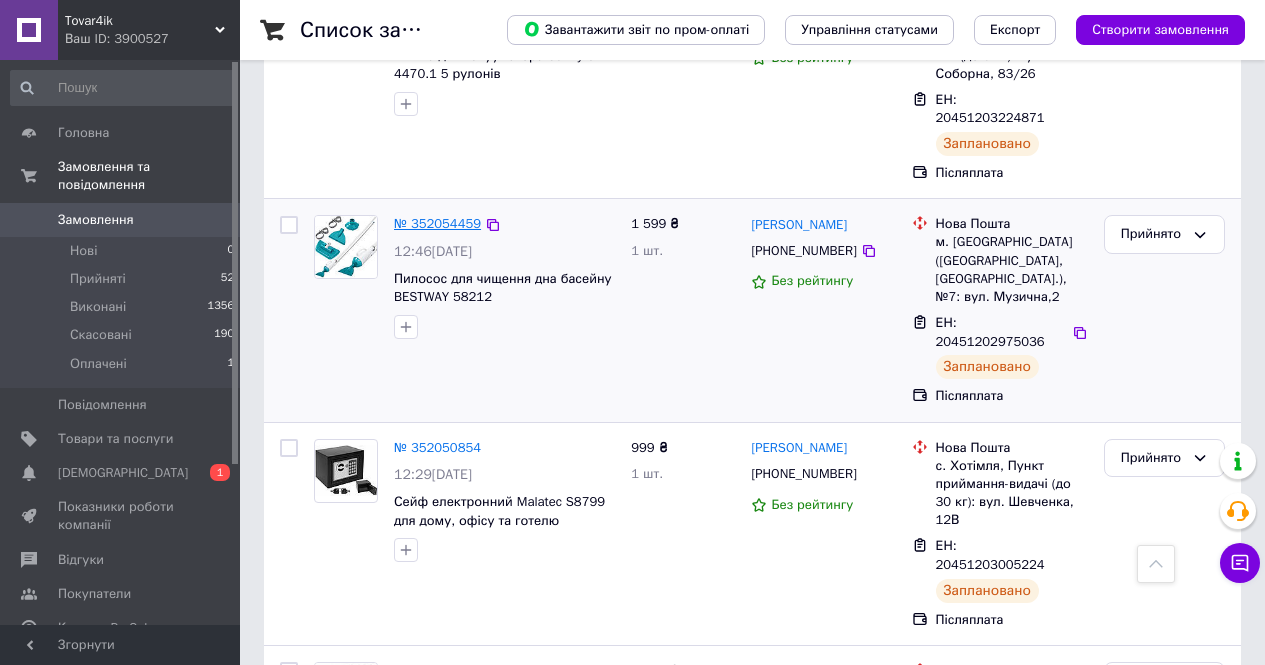 click on "№ 352054459" at bounding box center (437, 223) 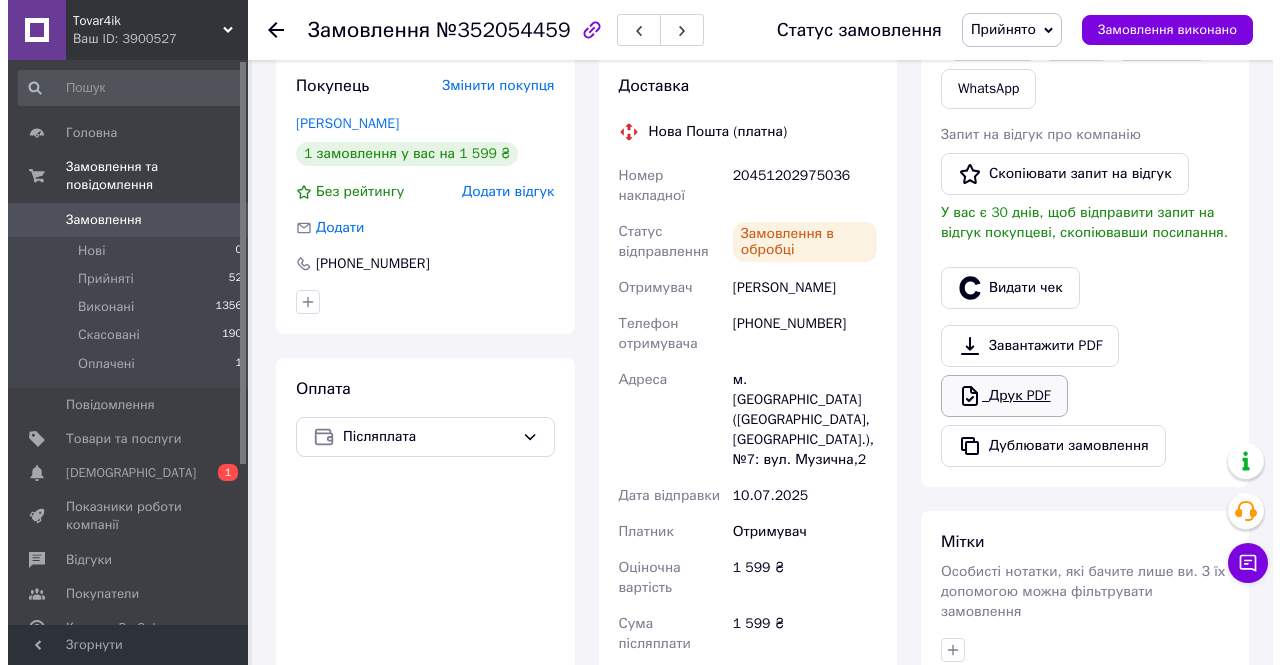 scroll, scrollTop: 100, scrollLeft: 0, axis: vertical 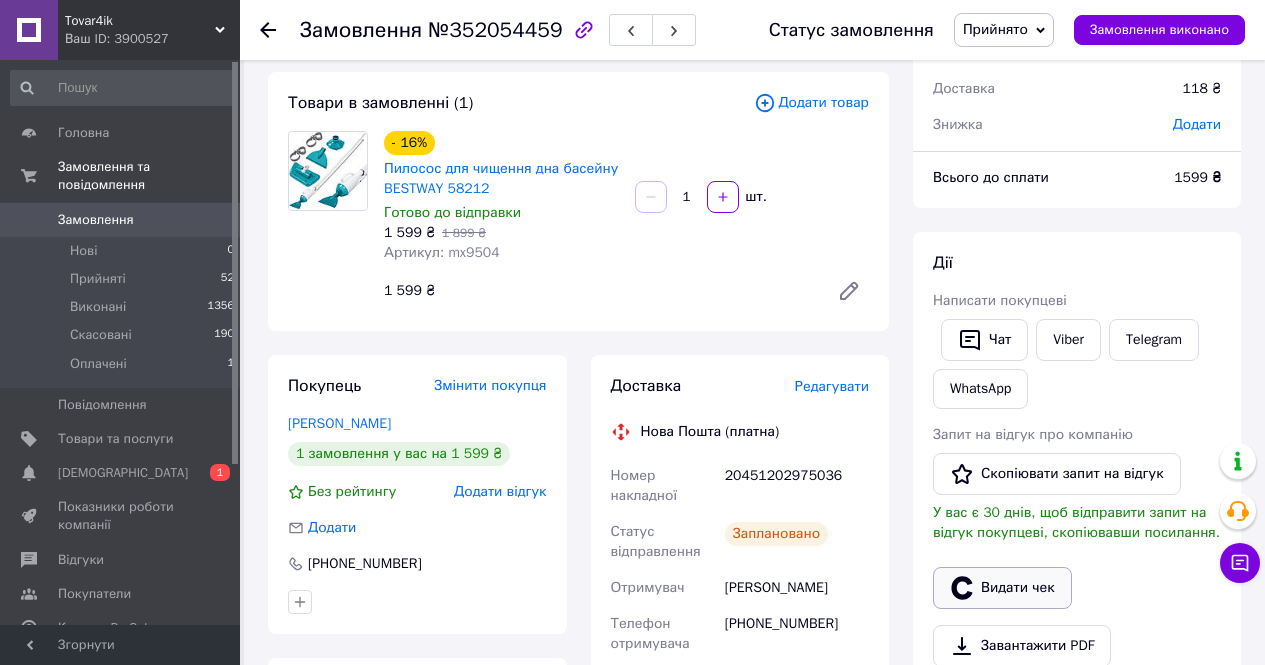 click on "Видати чек" at bounding box center [1002, 588] 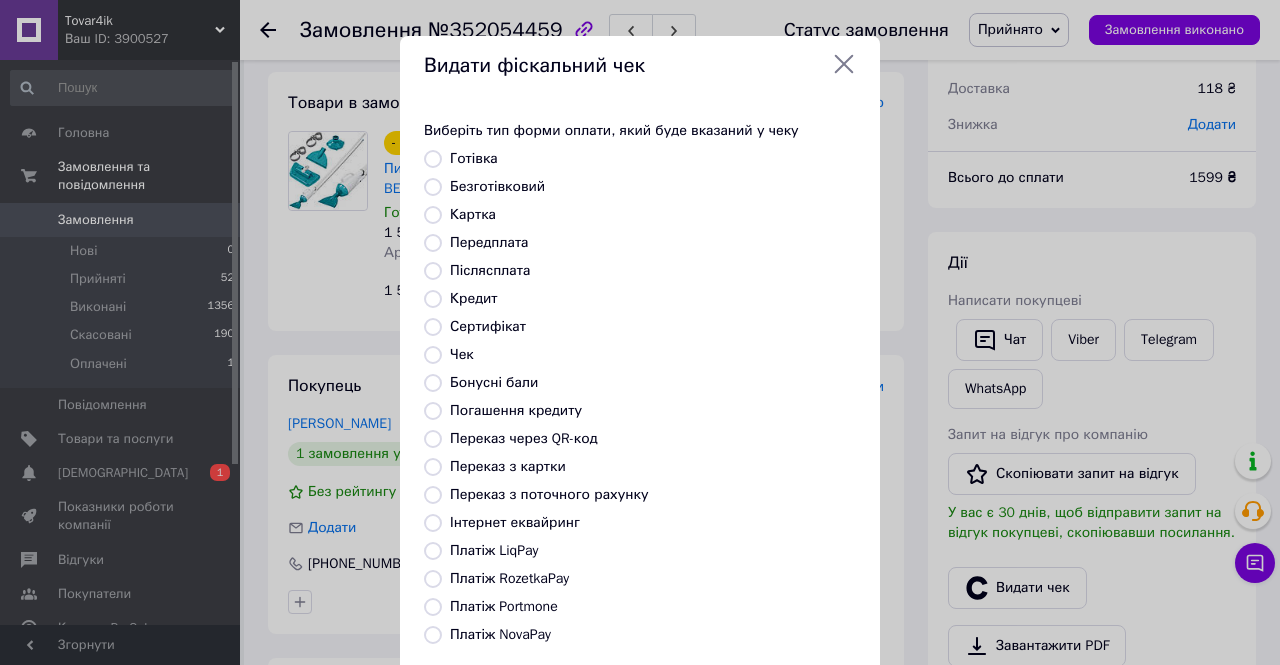 click on "Післясплата" at bounding box center [490, 270] 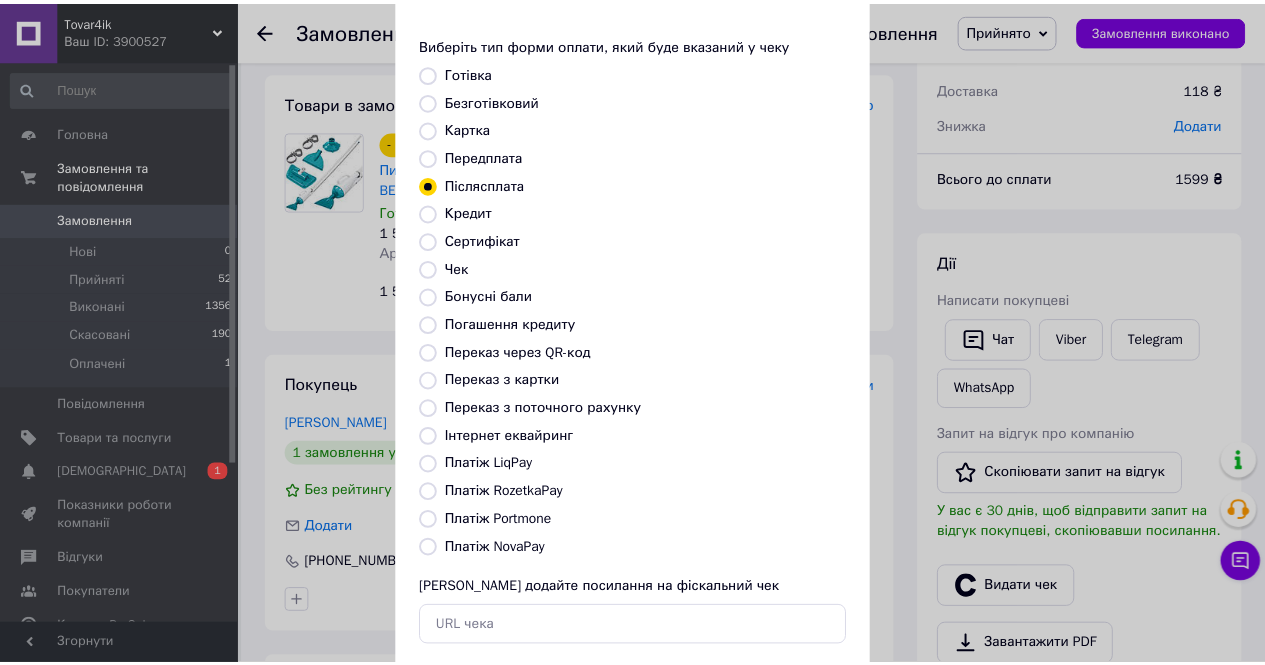 scroll, scrollTop: 194, scrollLeft: 0, axis: vertical 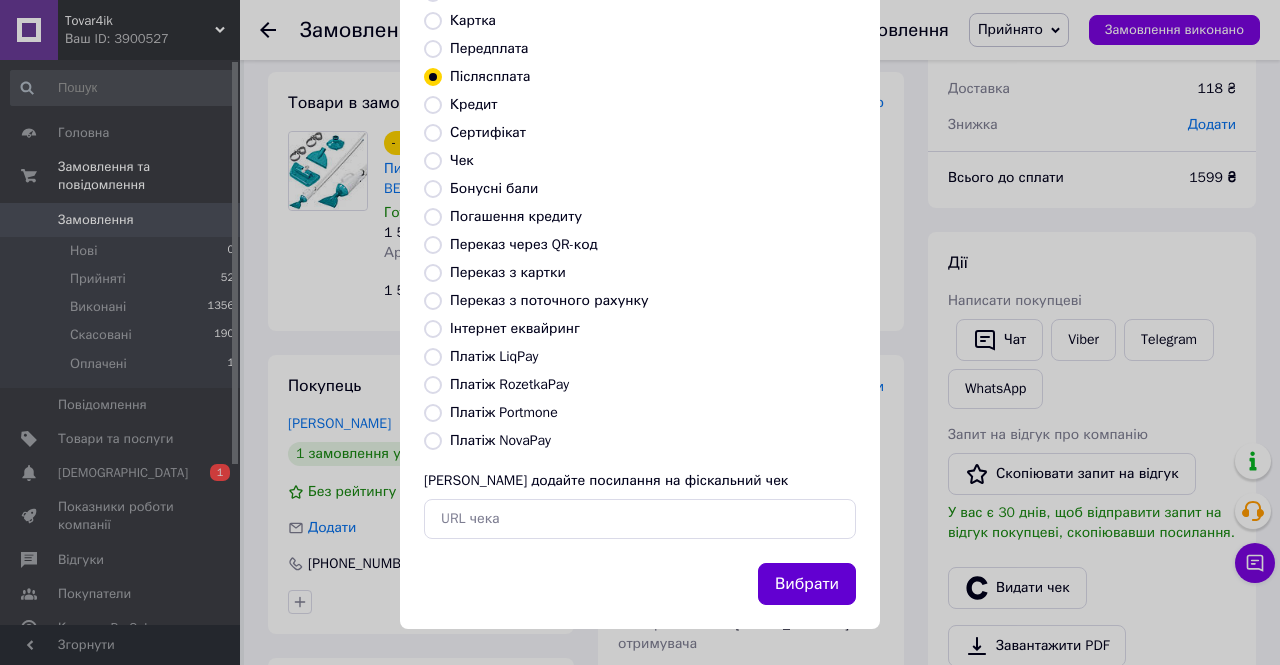 click on "Вибрати" at bounding box center (807, 584) 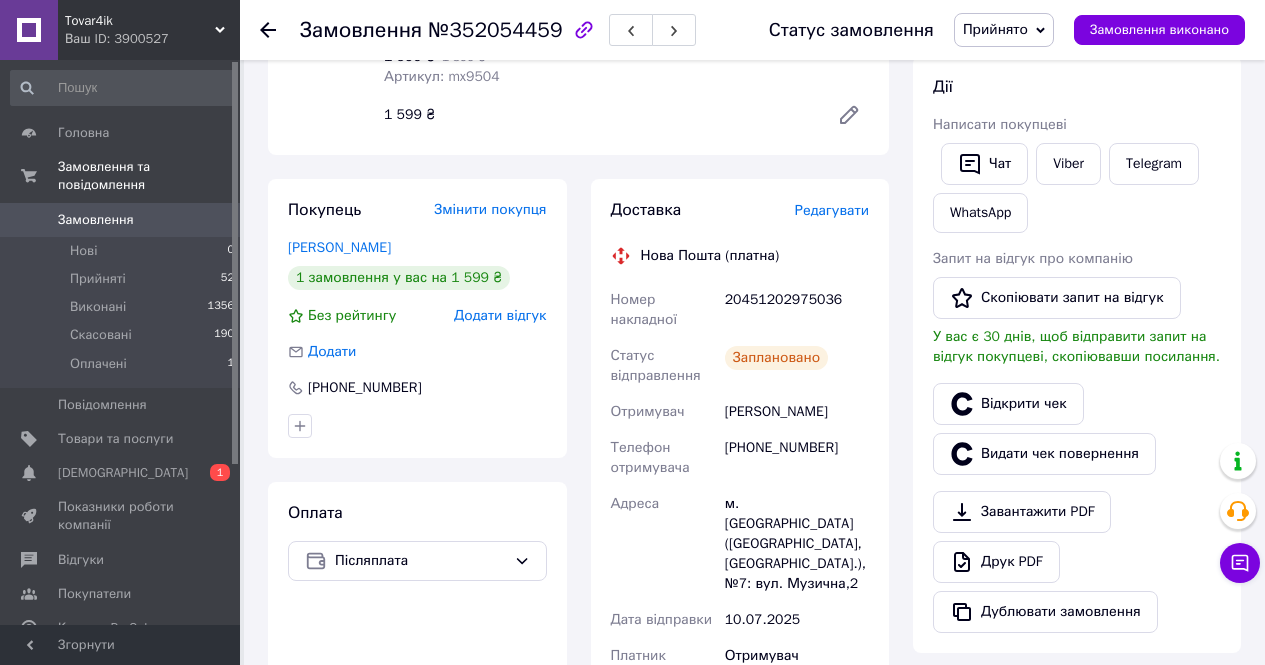 scroll, scrollTop: 300, scrollLeft: 0, axis: vertical 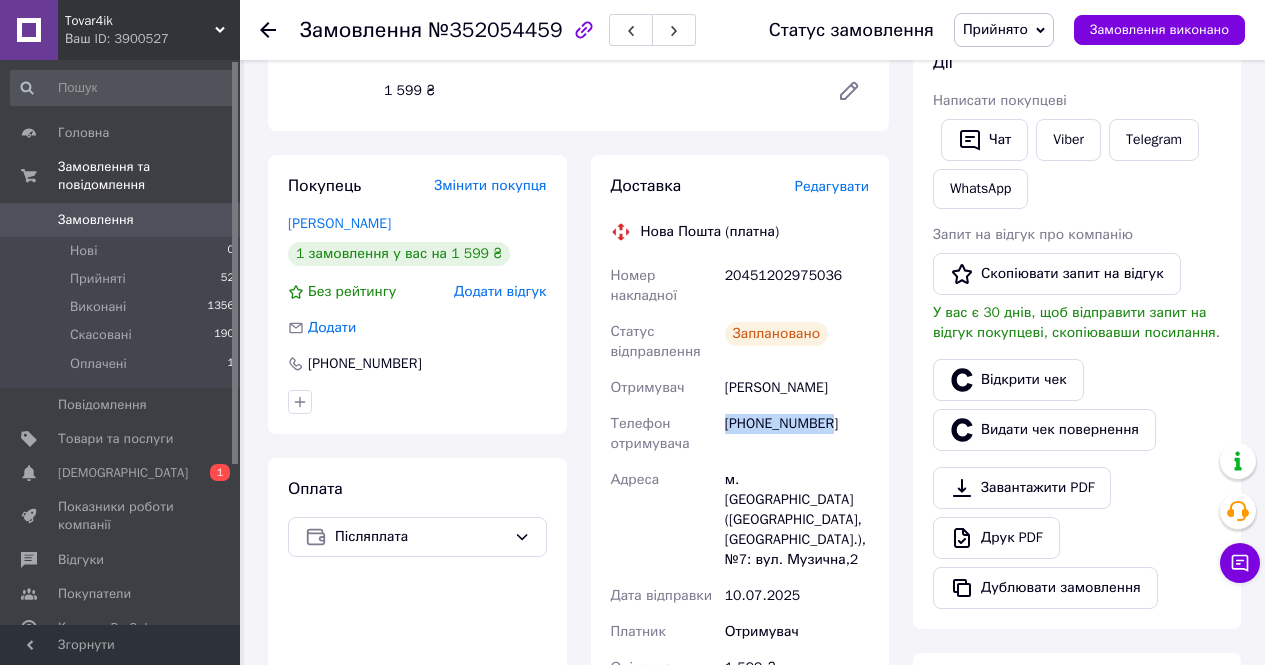 drag, startPoint x: 844, startPoint y: 430, endPoint x: 727, endPoint y: 417, distance: 117.72001 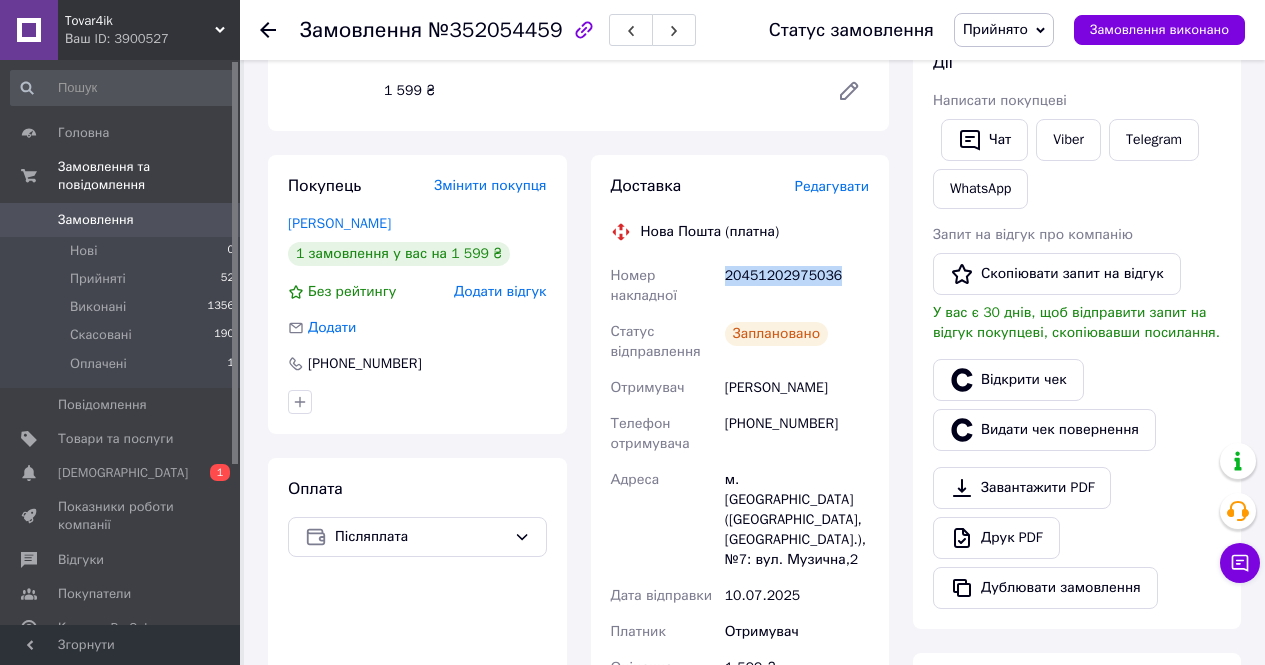 click on "20451202975036" at bounding box center [797, 286] 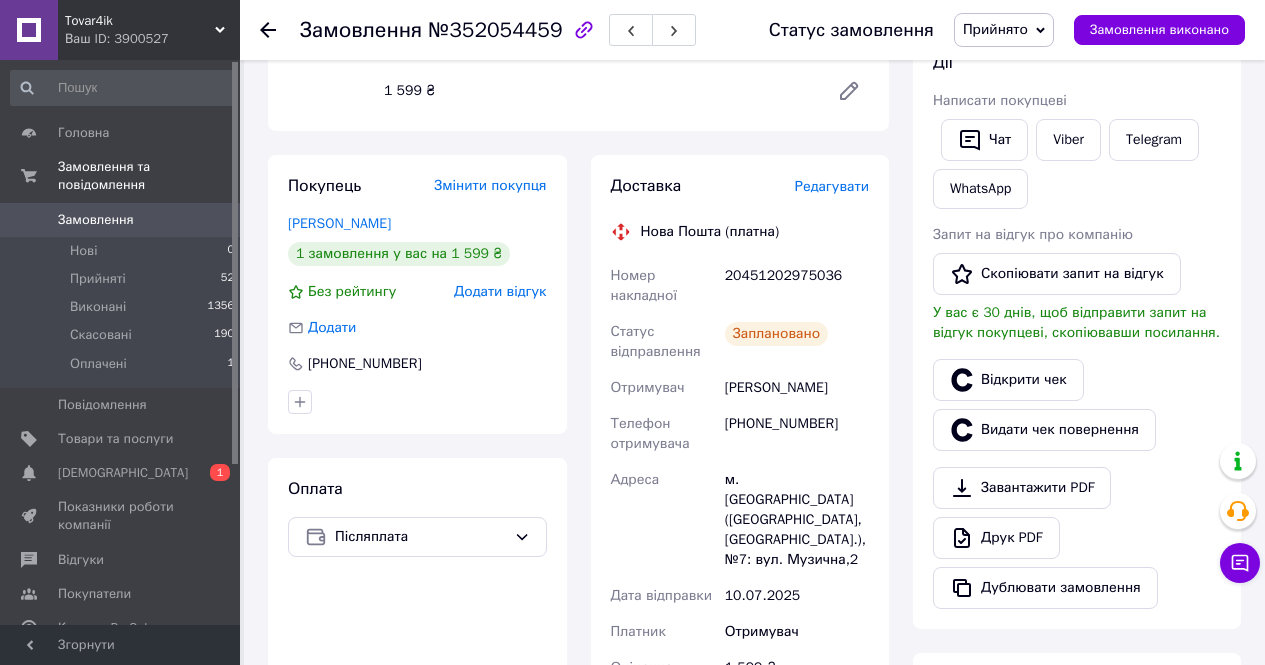drag, startPoint x: 725, startPoint y: 272, endPoint x: 702, endPoint y: 295, distance: 32.526913 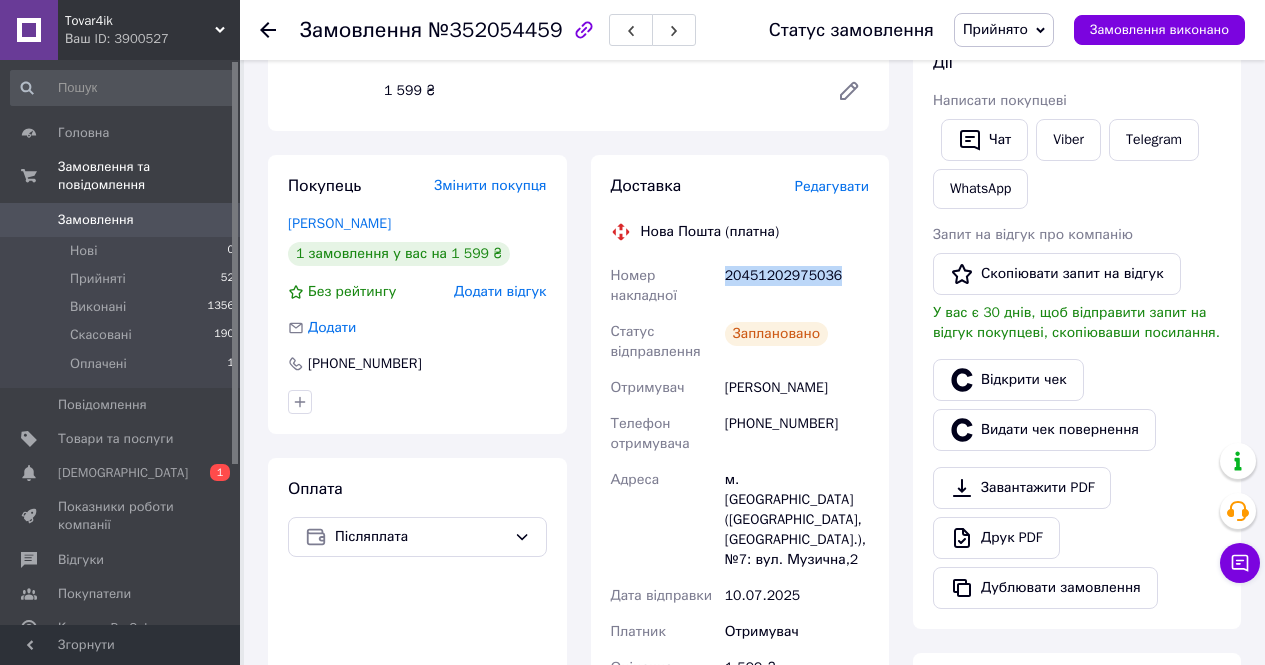 drag, startPoint x: 836, startPoint y: 274, endPoint x: 727, endPoint y: 275, distance: 109.004585 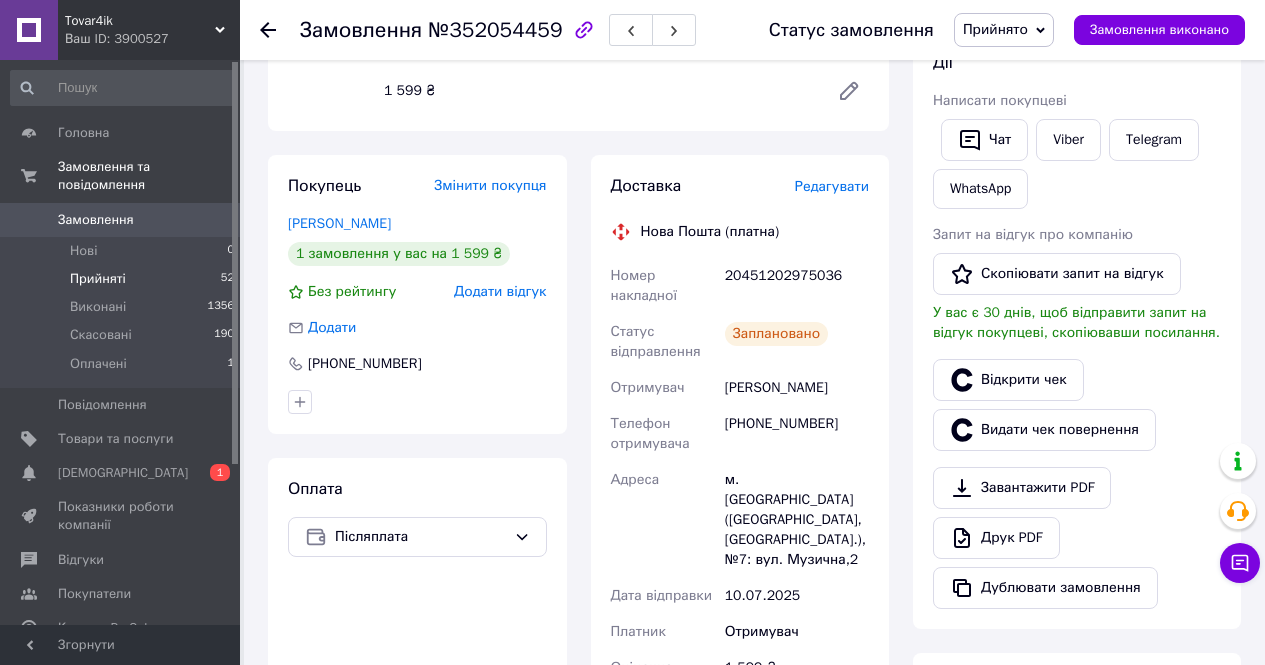 click on "Прийняті 52" at bounding box center [123, 279] 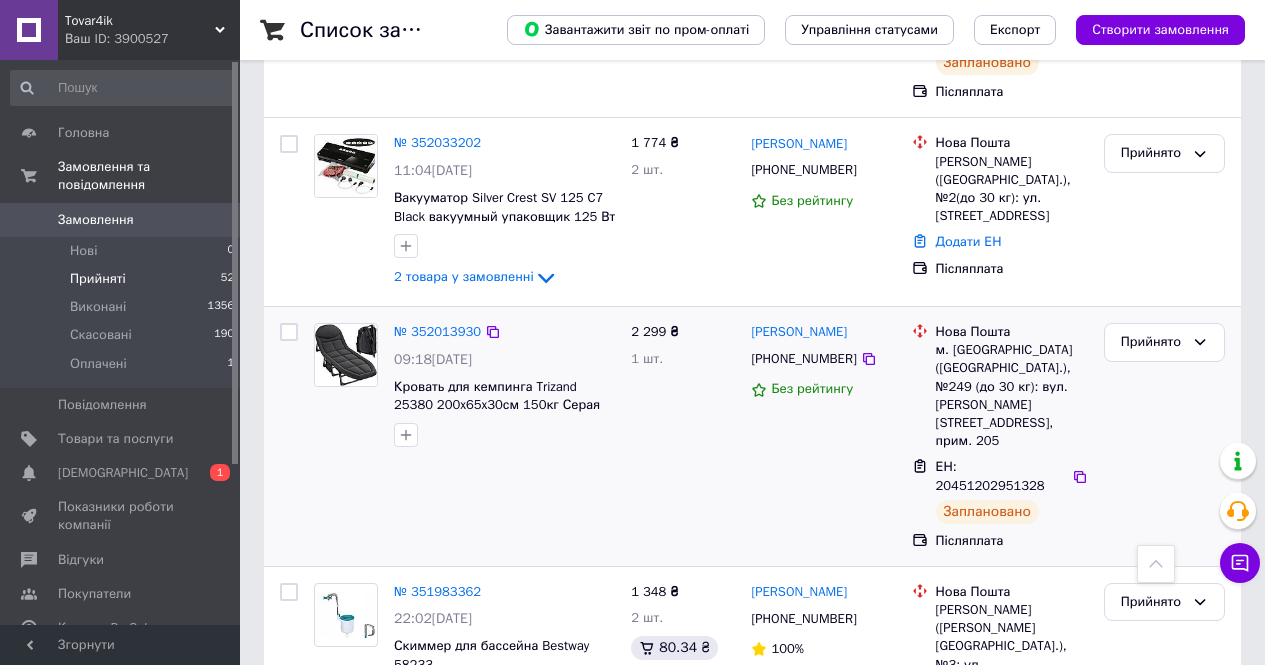 scroll, scrollTop: 1000, scrollLeft: 0, axis: vertical 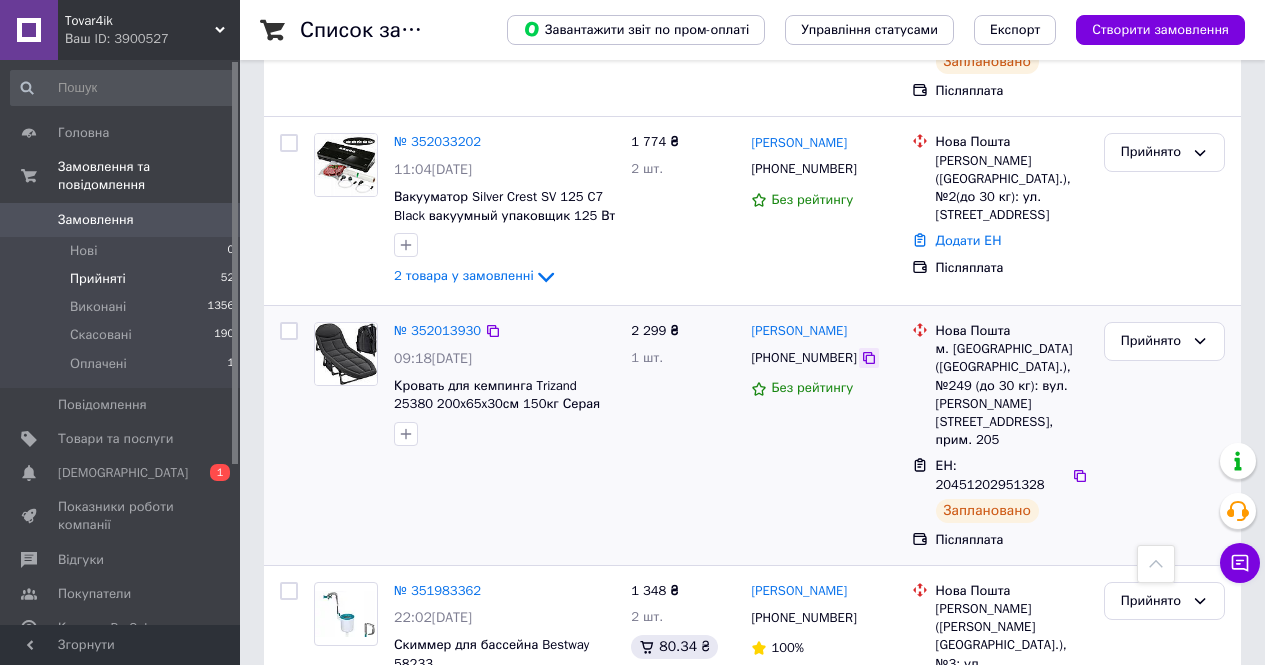 click 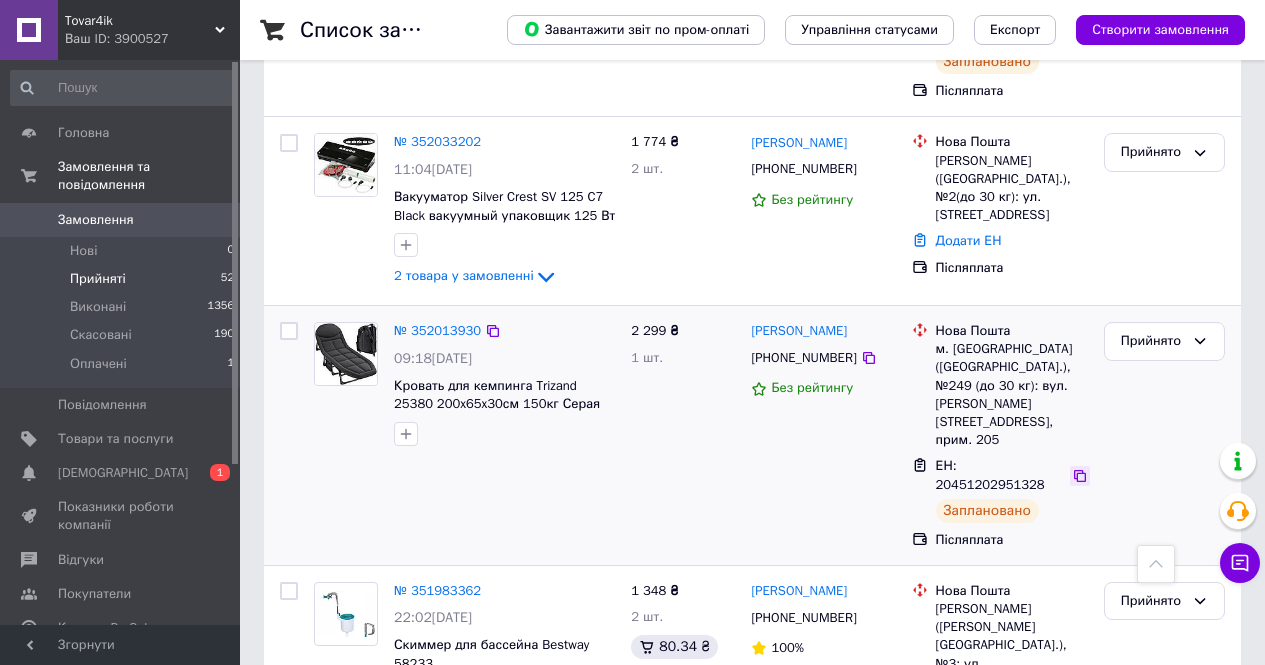 click 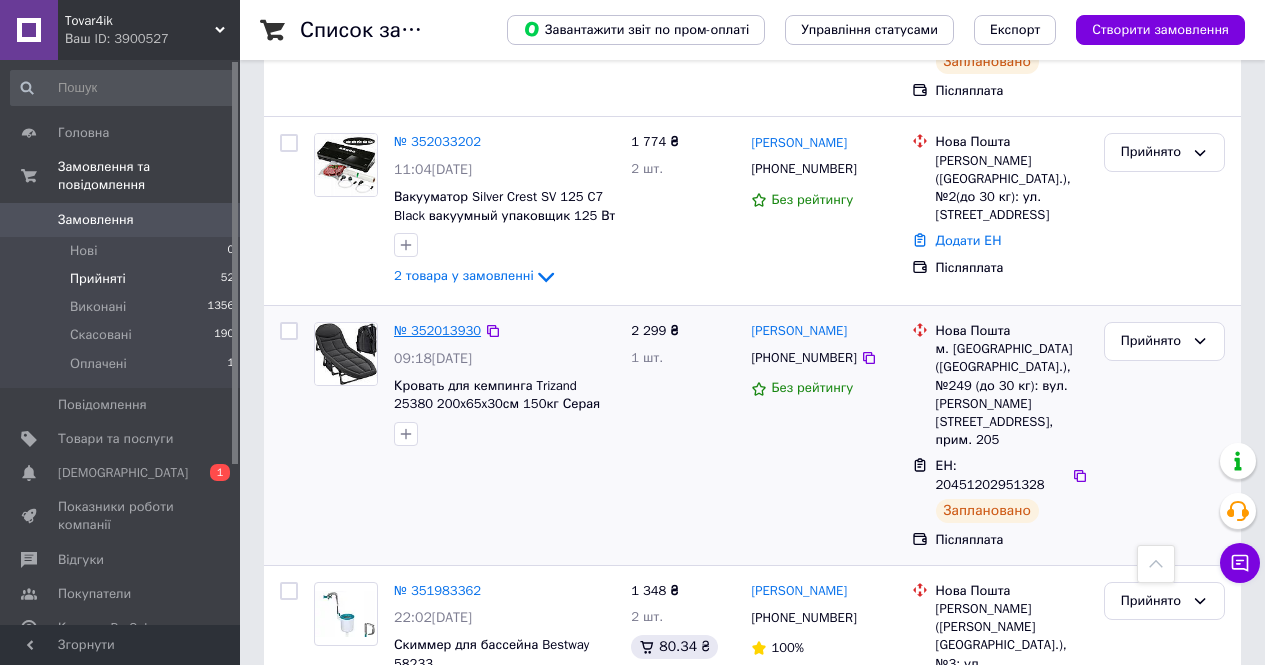 click on "№ 352013930" at bounding box center (437, 330) 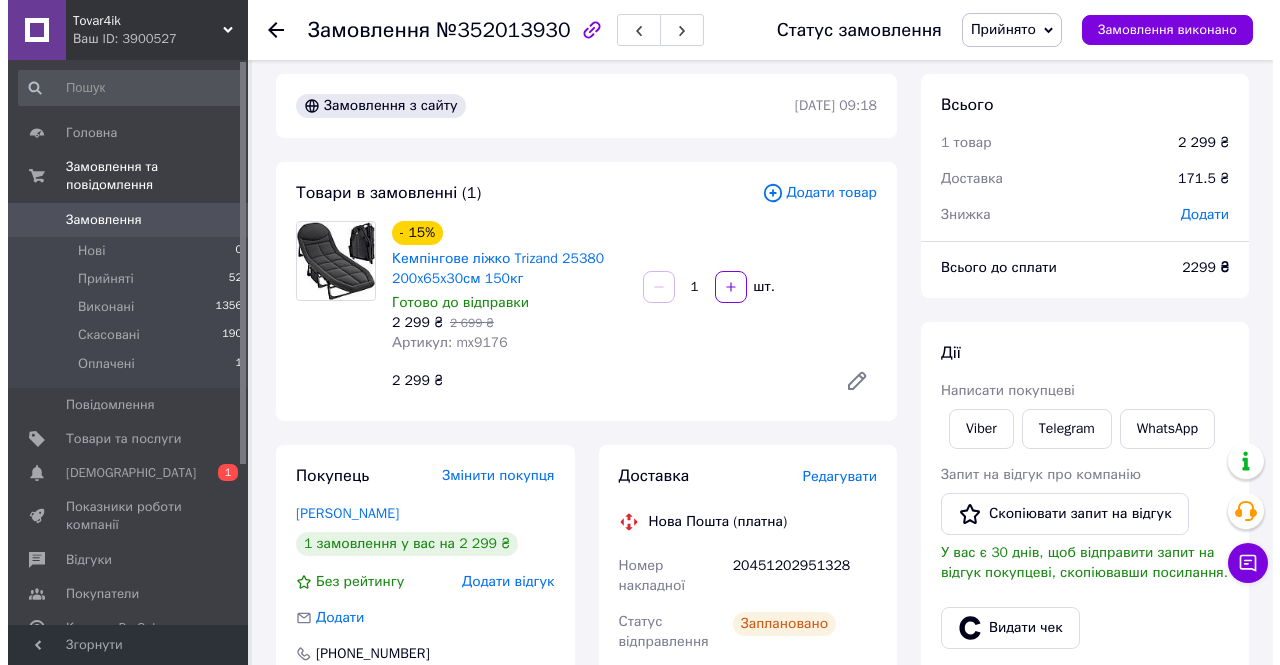 scroll, scrollTop: 0, scrollLeft: 0, axis: both 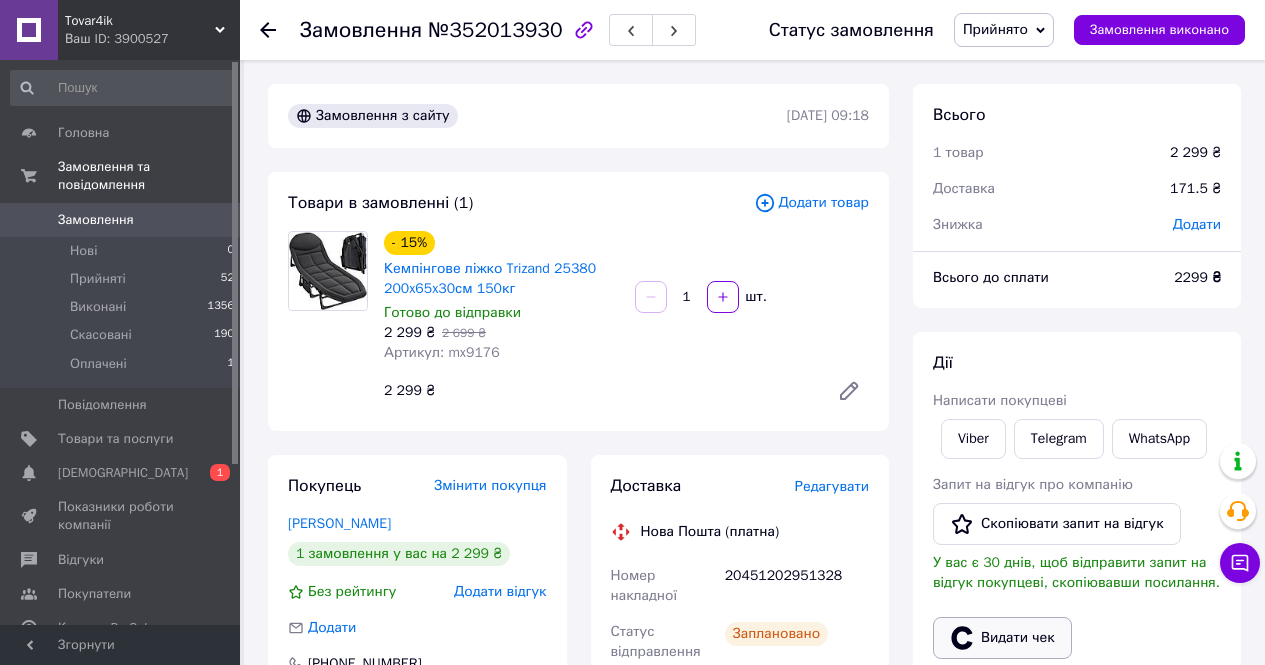click on "Видати чек" at bounding box center (1002, 638) 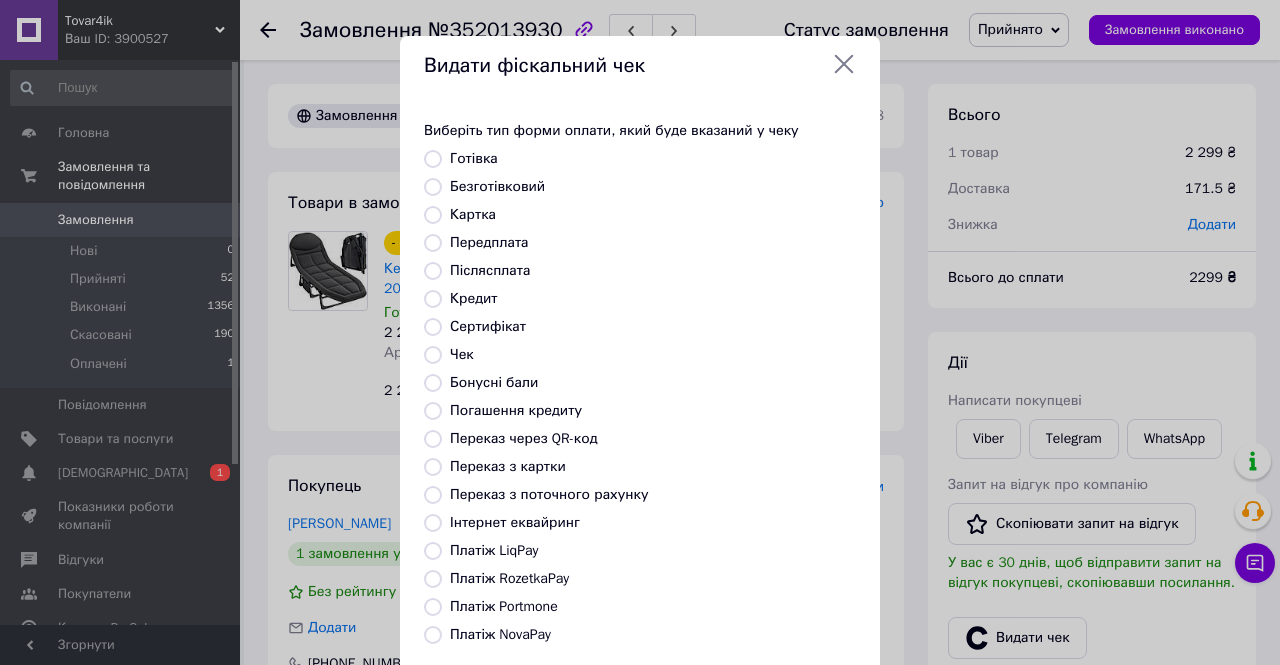 click on "Післясплата" at bounding box center (490, 270) 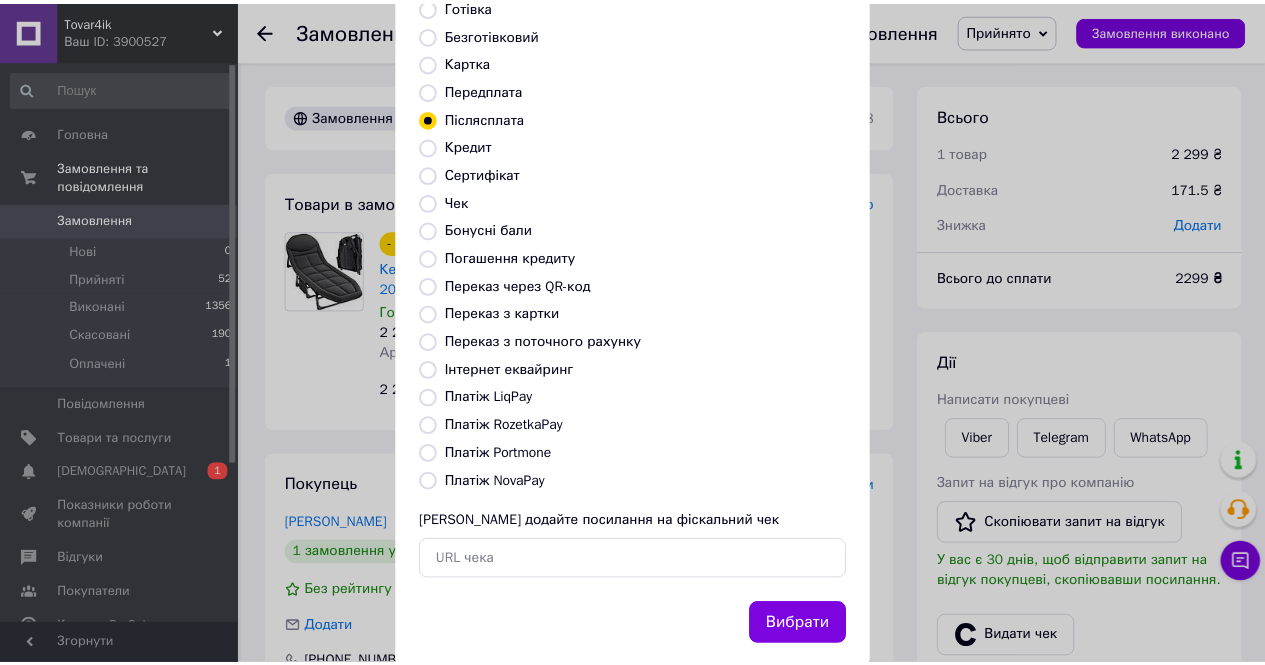scroll, scrollTop: 194, scrollLeft: 0, axis: vertical 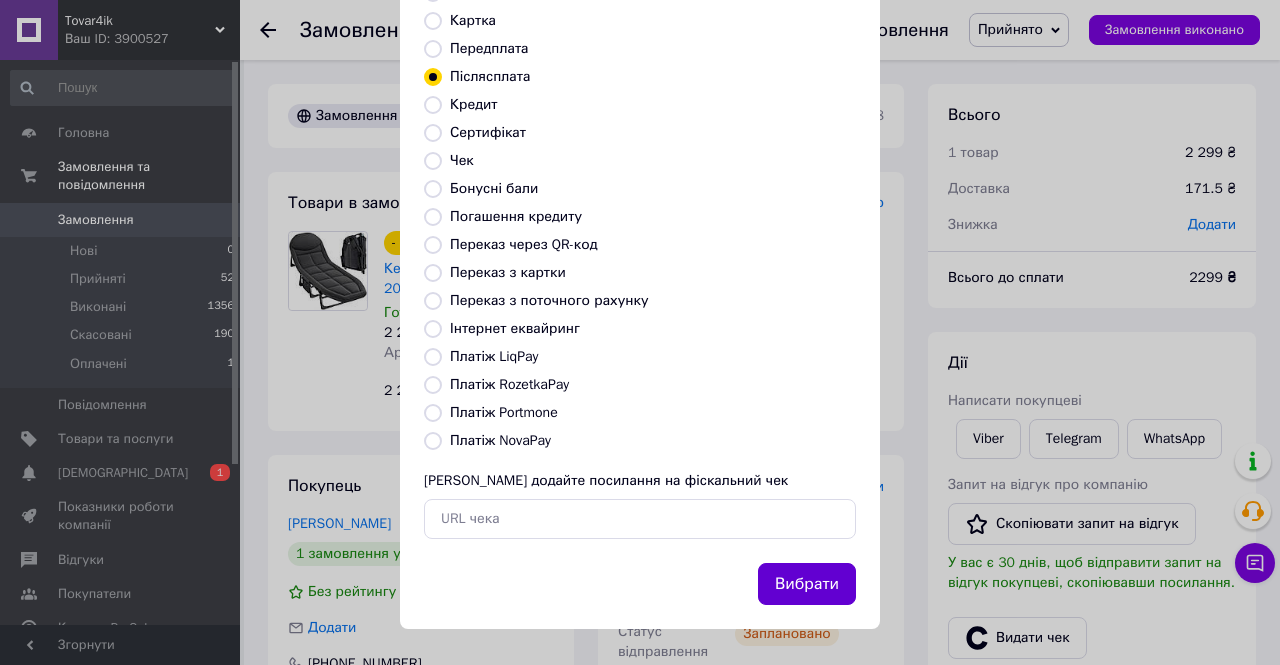 click on "Вибрати" at bounding box center (807, 584) 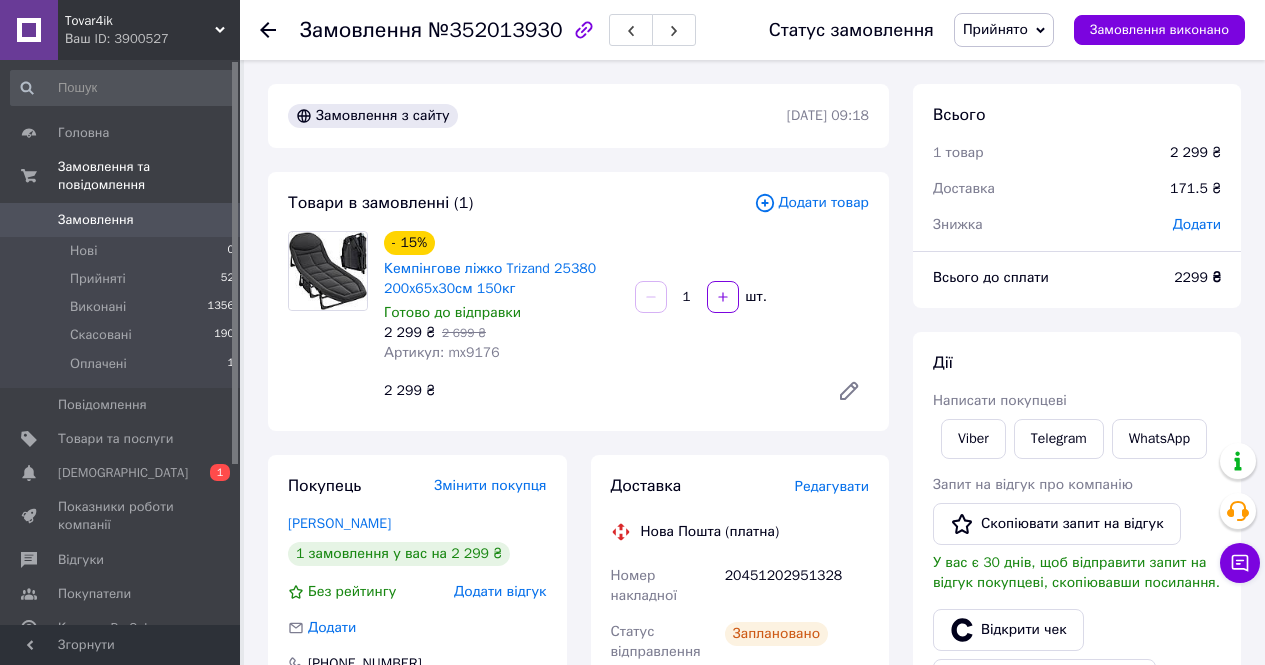 click on "Замовлення" at bounding box center [96, 220] 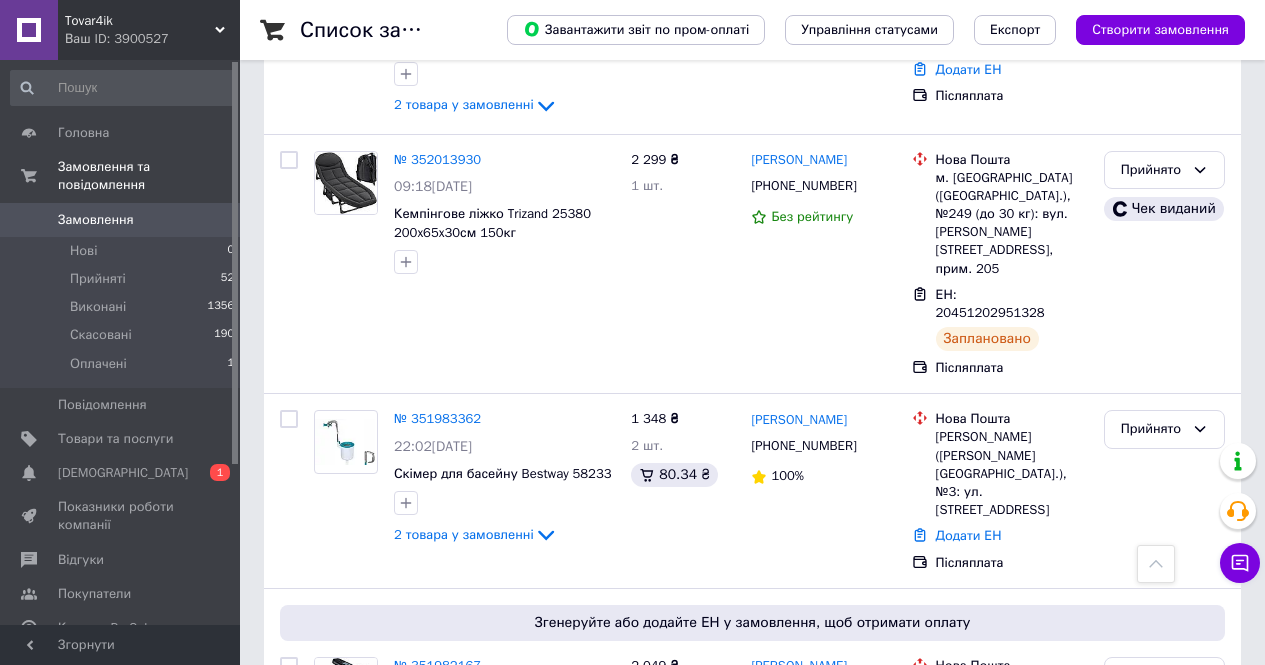 scroll, scrollTop: 1300, scrollLeft: 0, axis: vertical 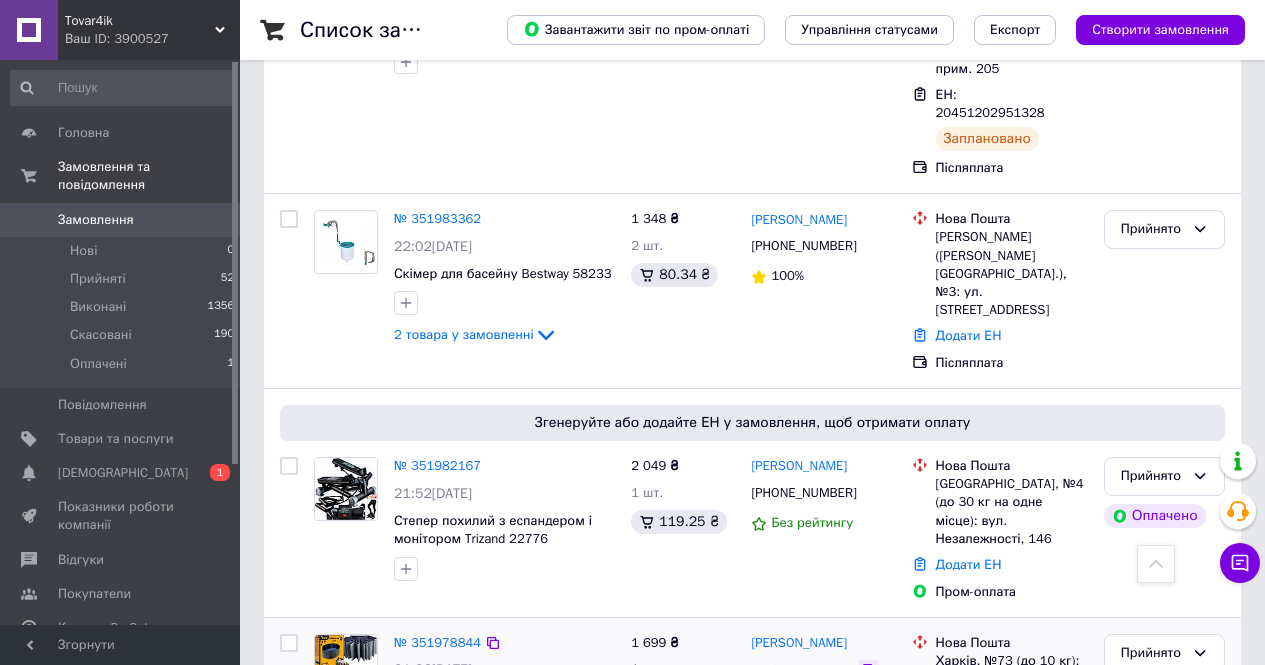 click 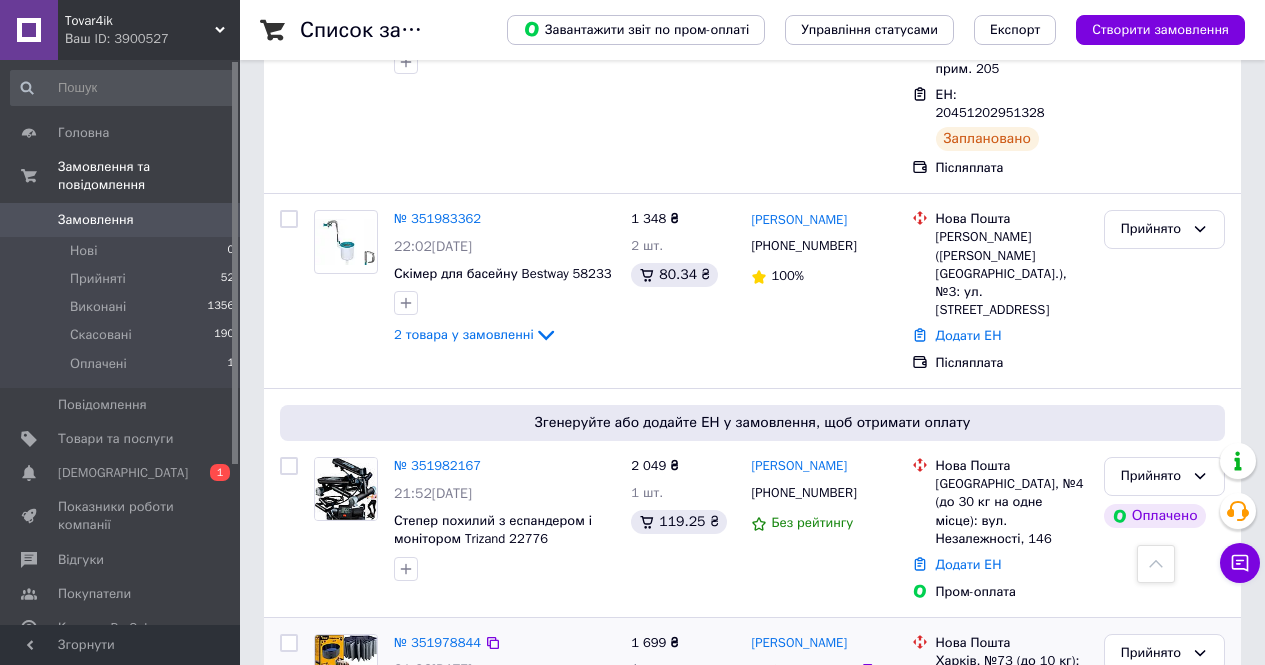 click 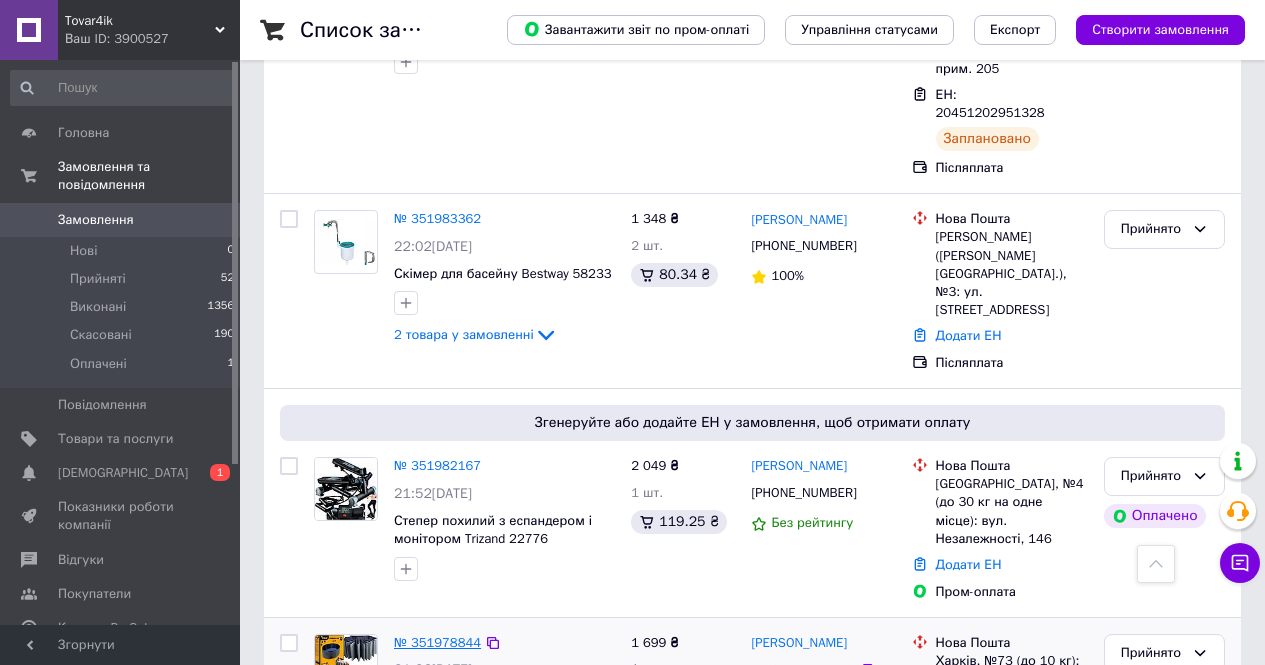 click on "№ 351978844" at bounding box center (437, 642) 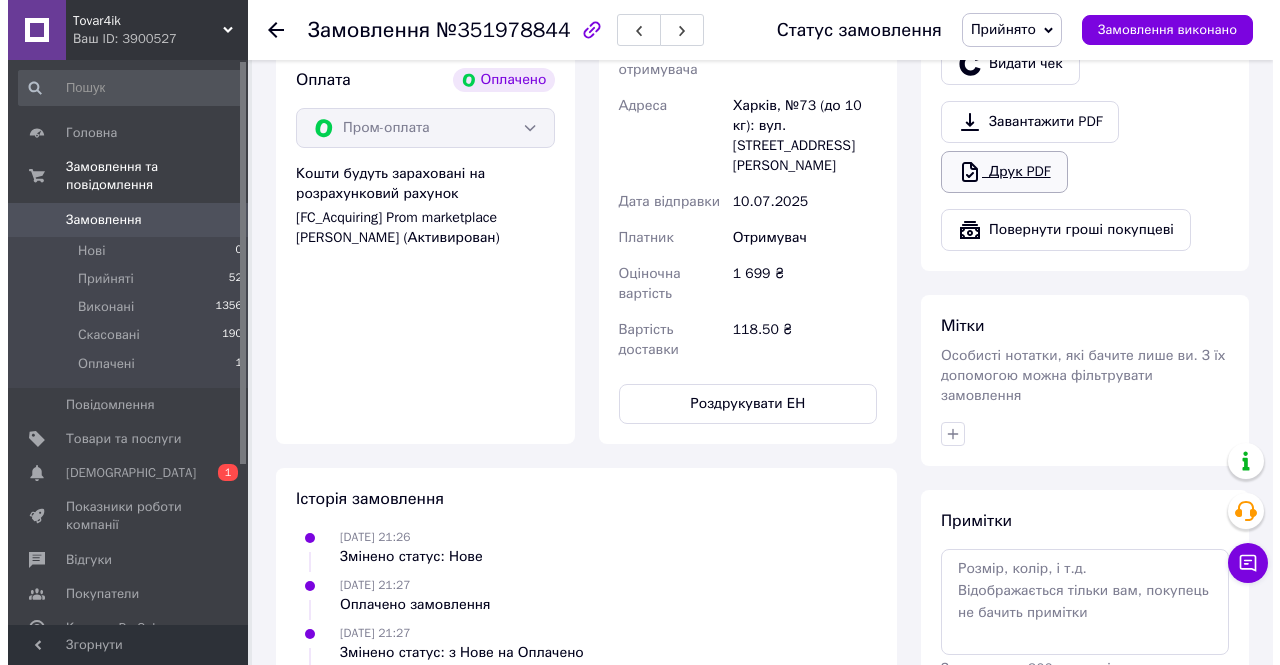 scroll, scrollTop: 683, scrollLeft: 0, axis: vertical 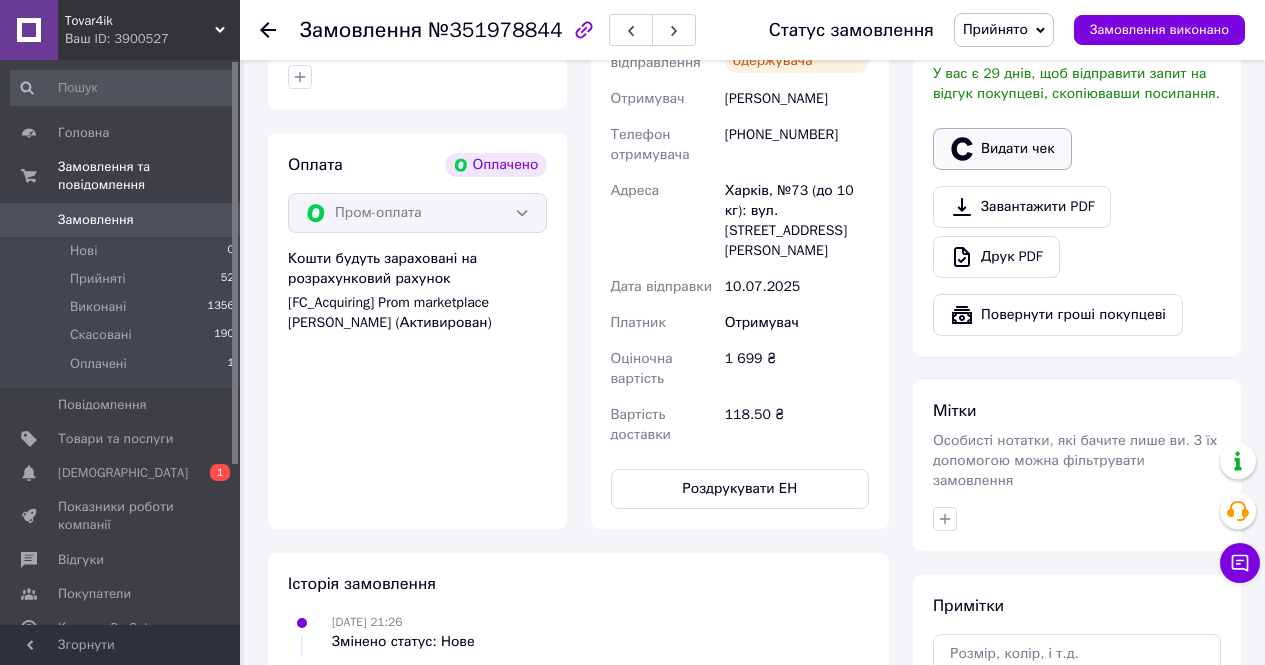 click on "Видати чек" at bounding box center (1002, 149) 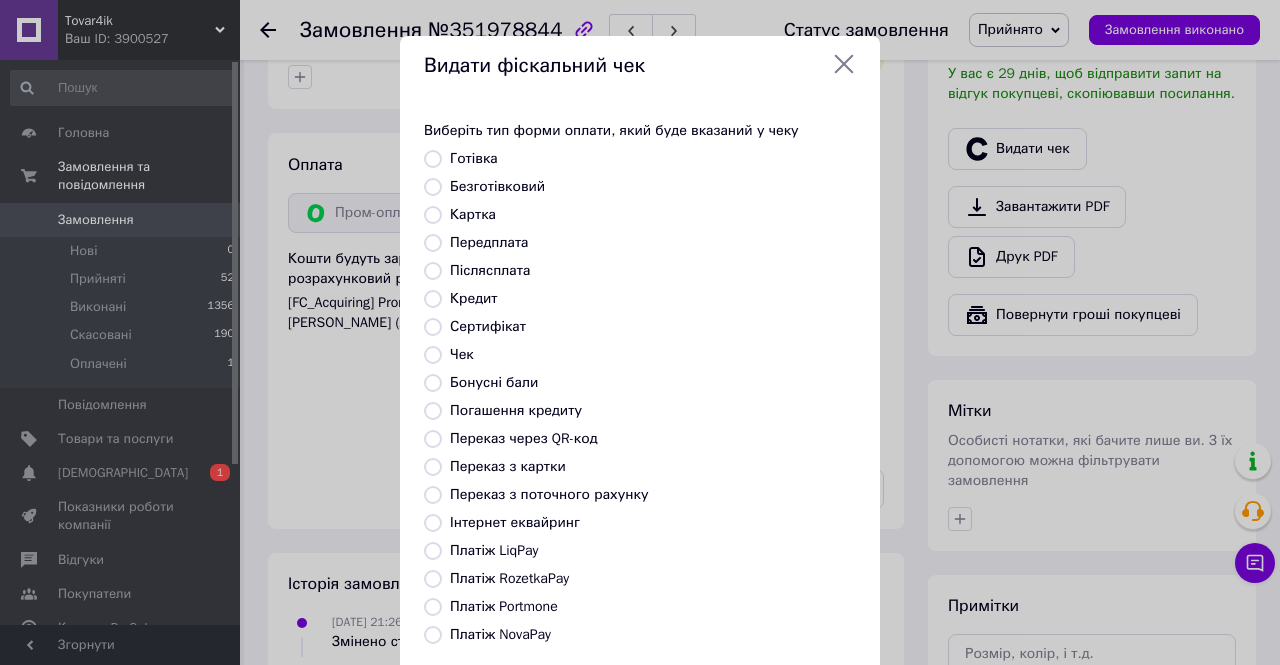 click on "Безготівковий" at bounding box center [497, 186] 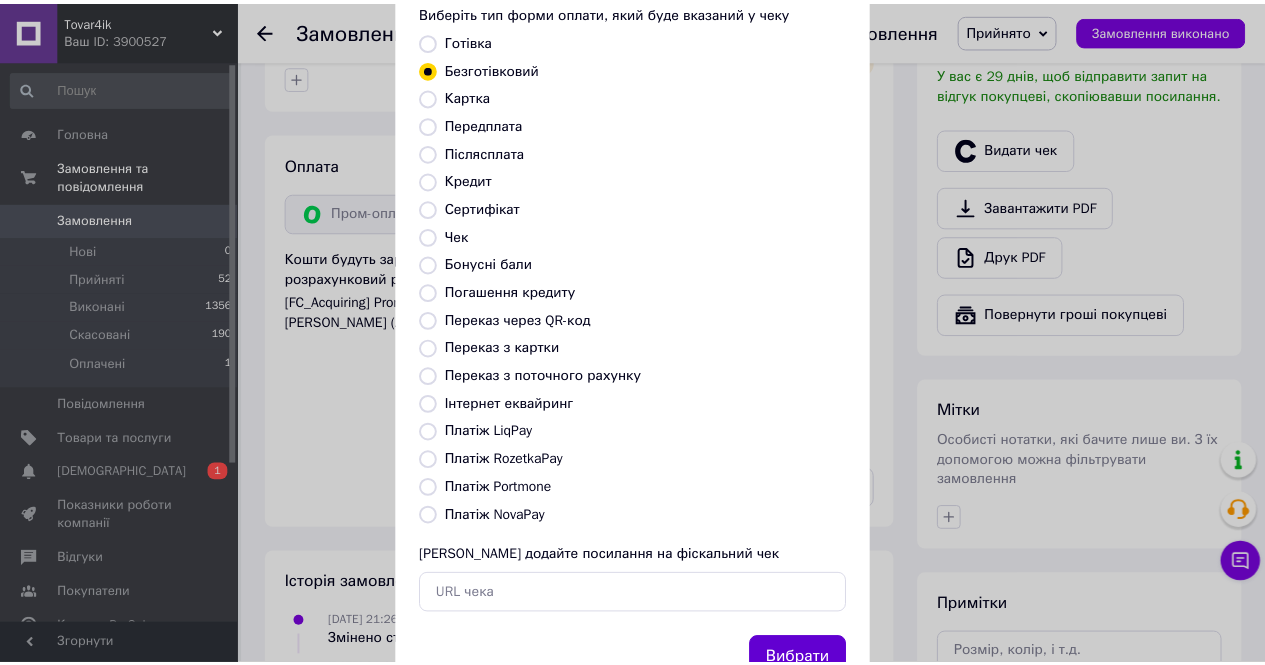 scroll, scrollTop: 194, scrollLeft: 0, axis: vertical 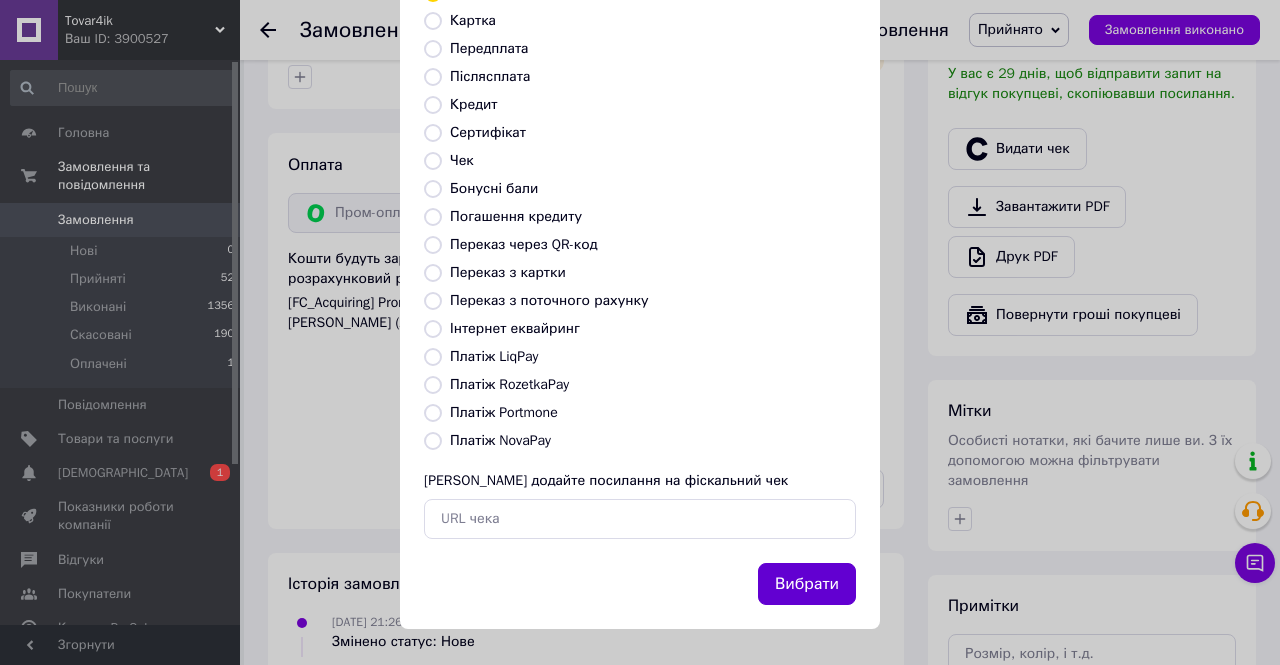 click on "Вибрати" at bounding box center [807, 584] 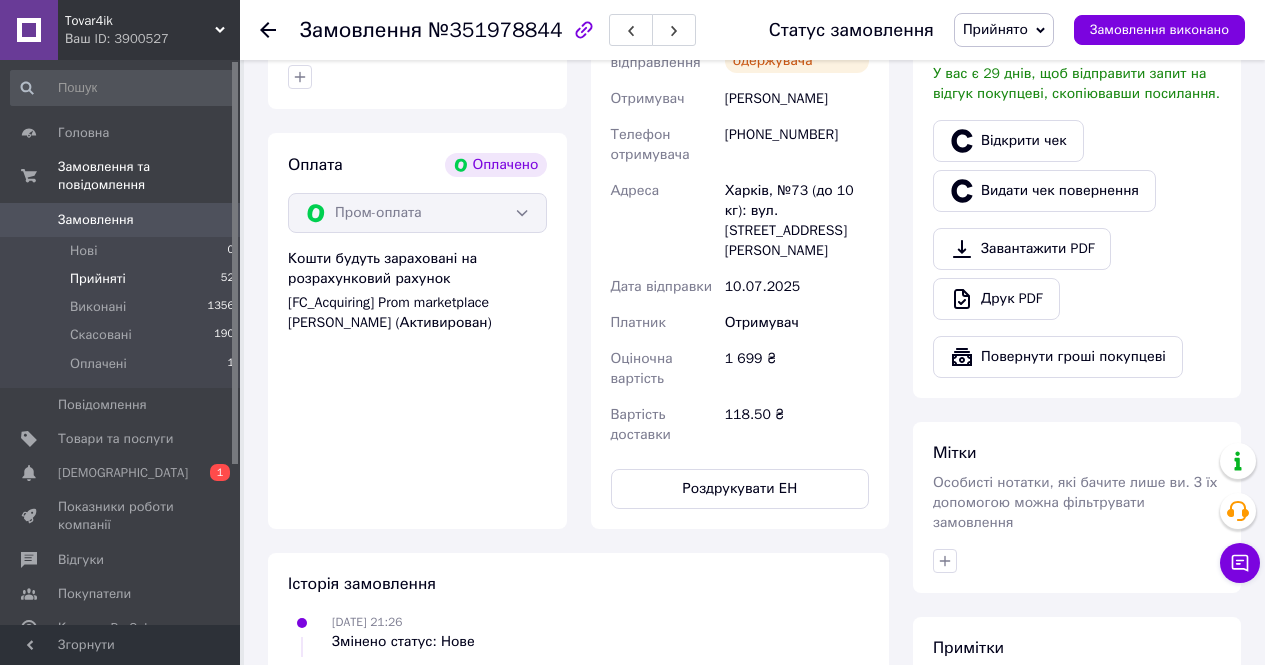 click on "Прийняті" at bounding box center [98, 279] 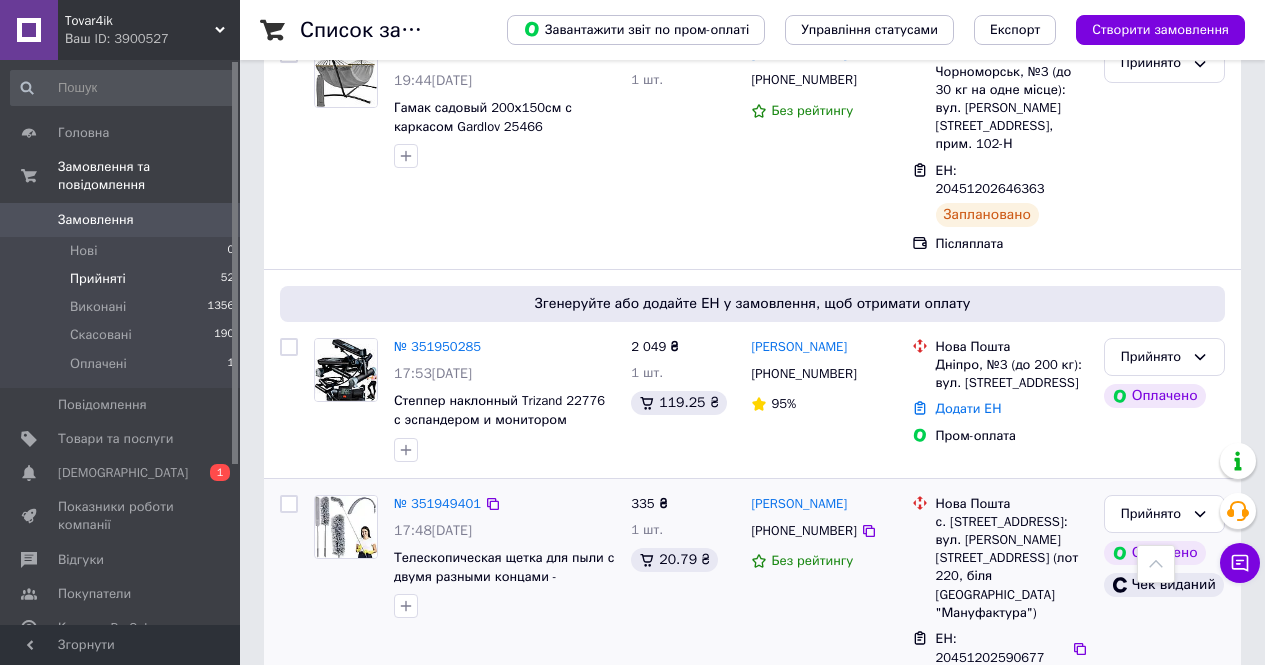 scroll, scrollTop: 2200, scrollLeft: 0, axis: vertical 